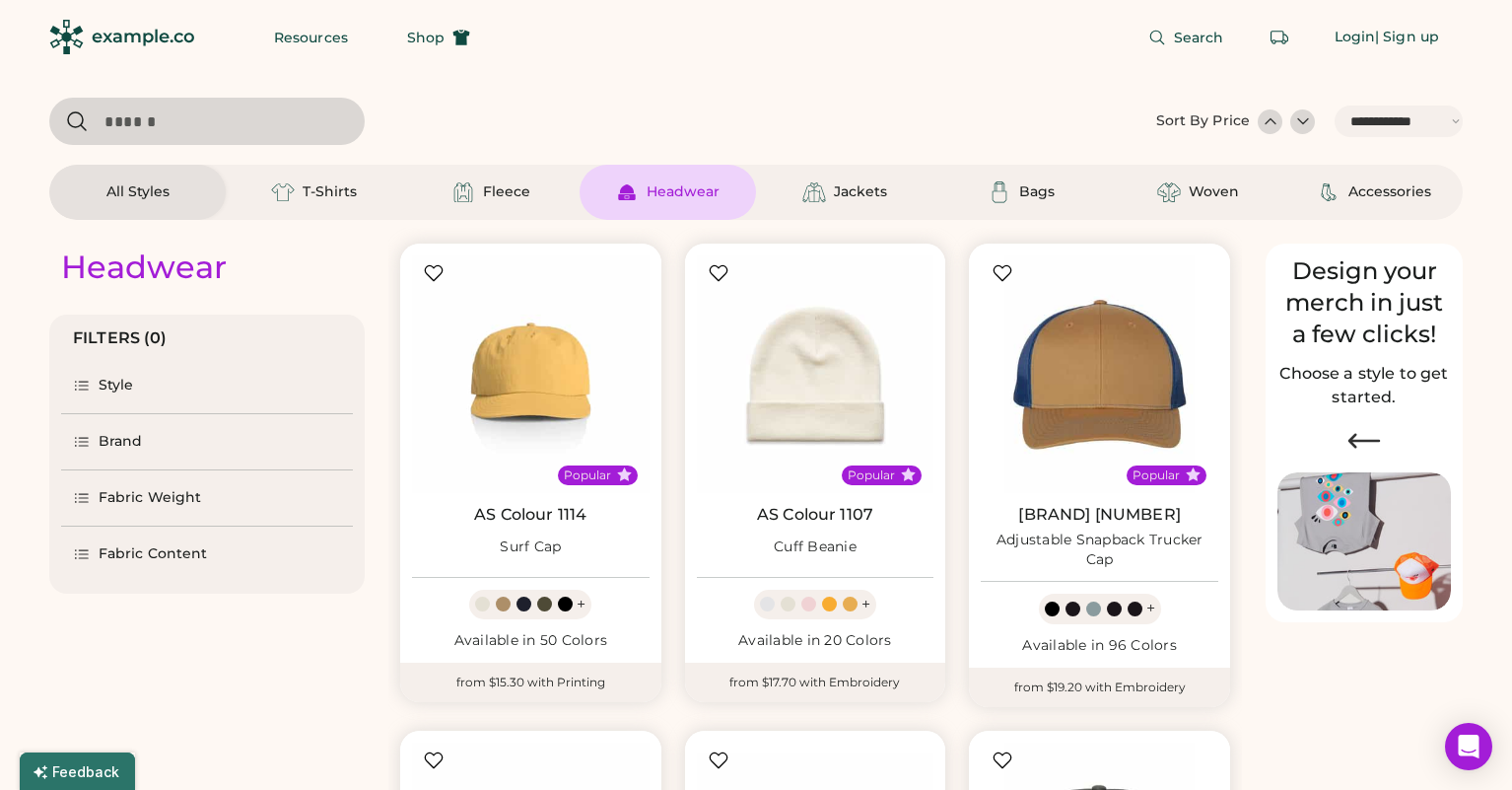 select on "*****" 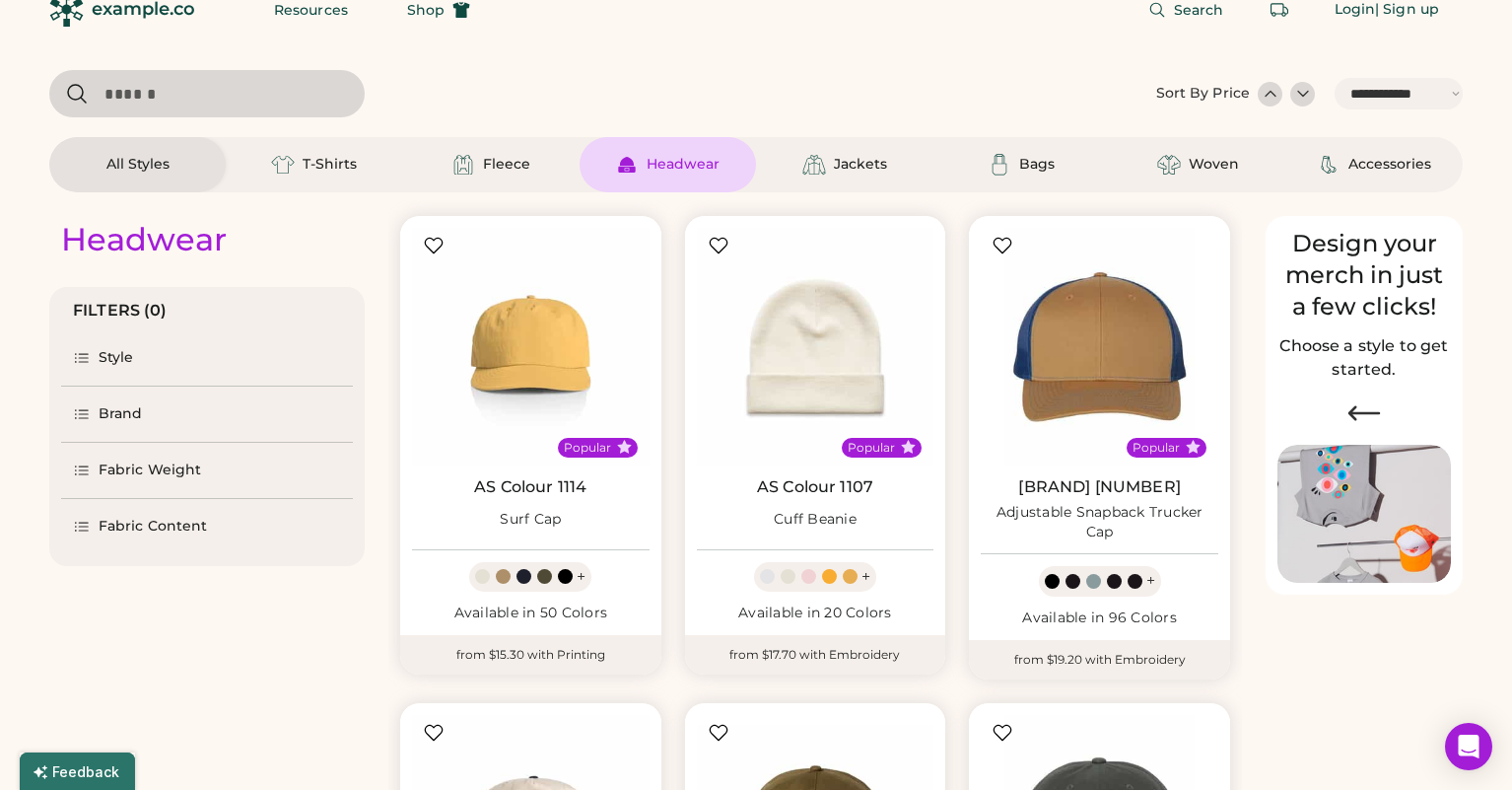 select on "*****" 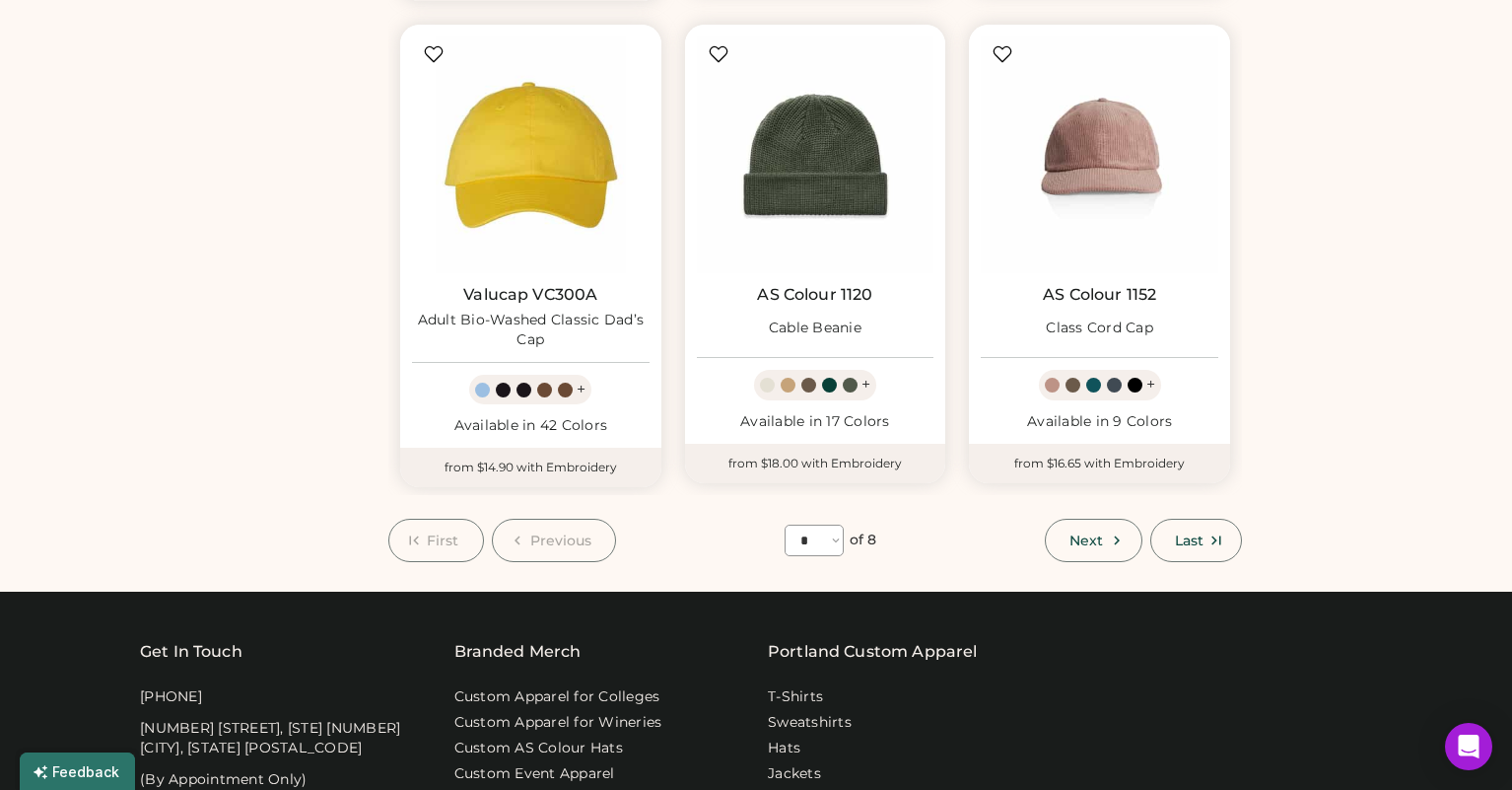 scroll, scrollTop: 1716, scrollLeft: 0, axis: vertical 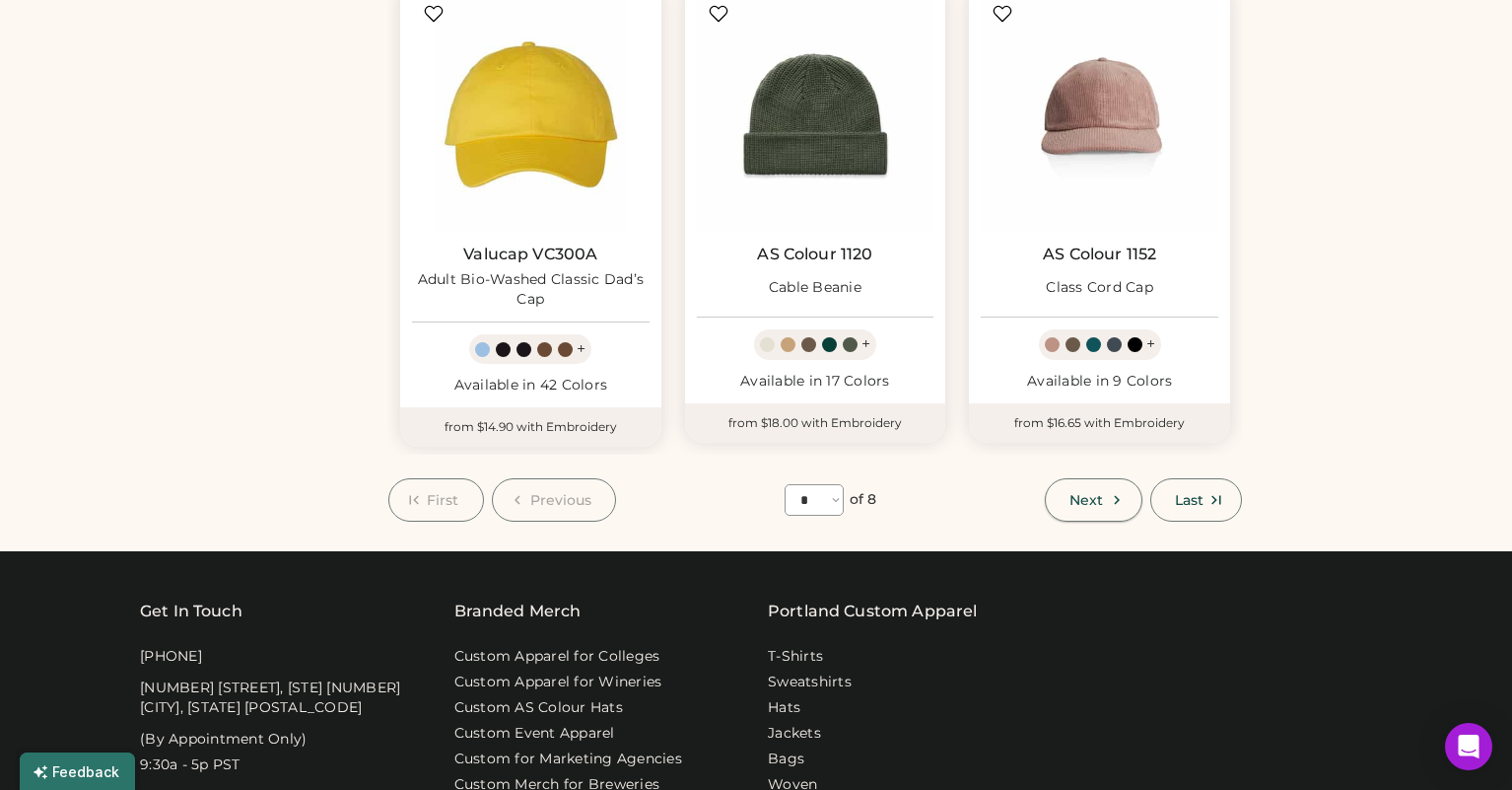 click on "Next" at bounding box center [1086, 500] 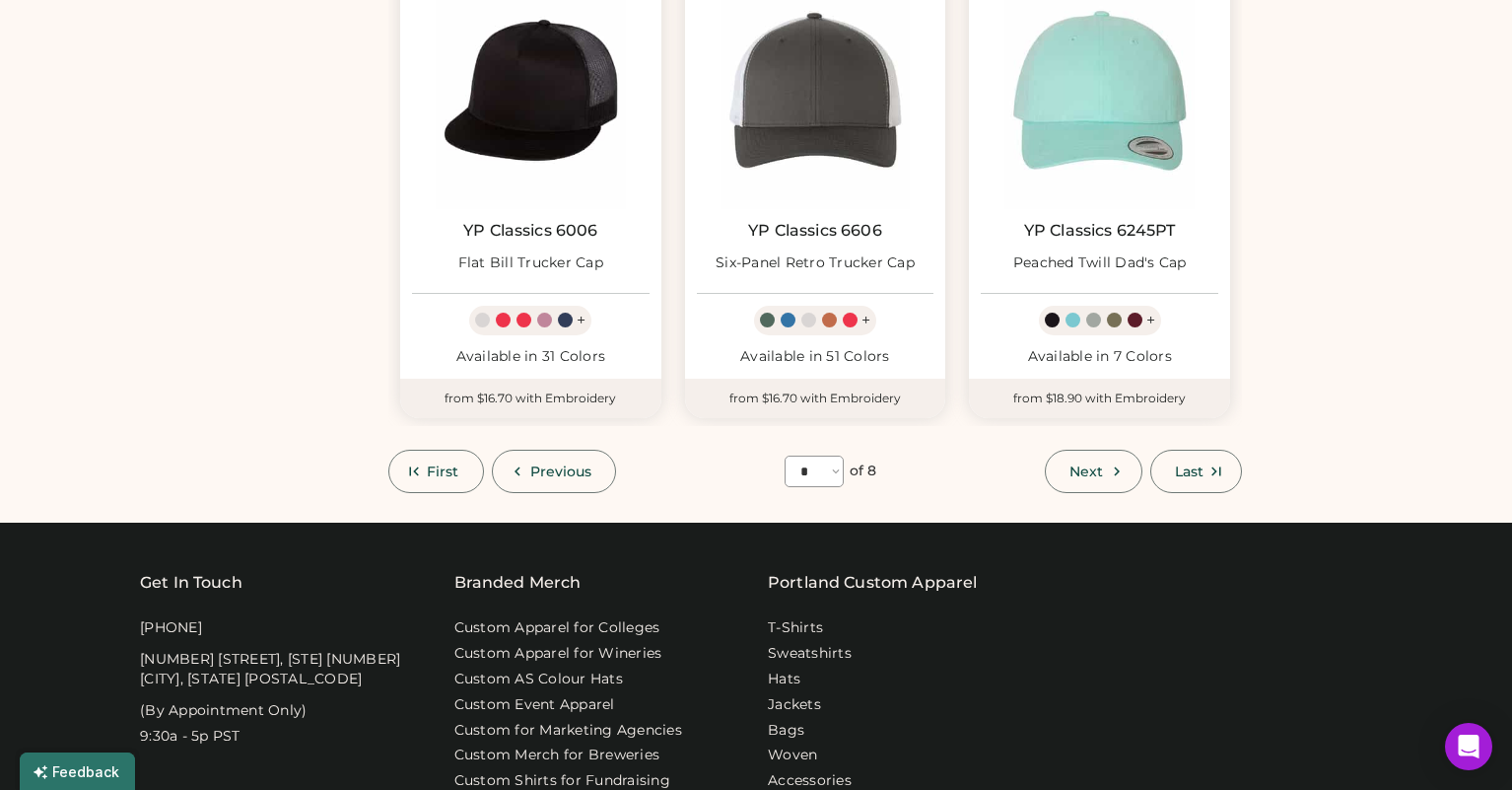 scroll, scrollTop: 1731, scrollLeft: 0, axis: vertical 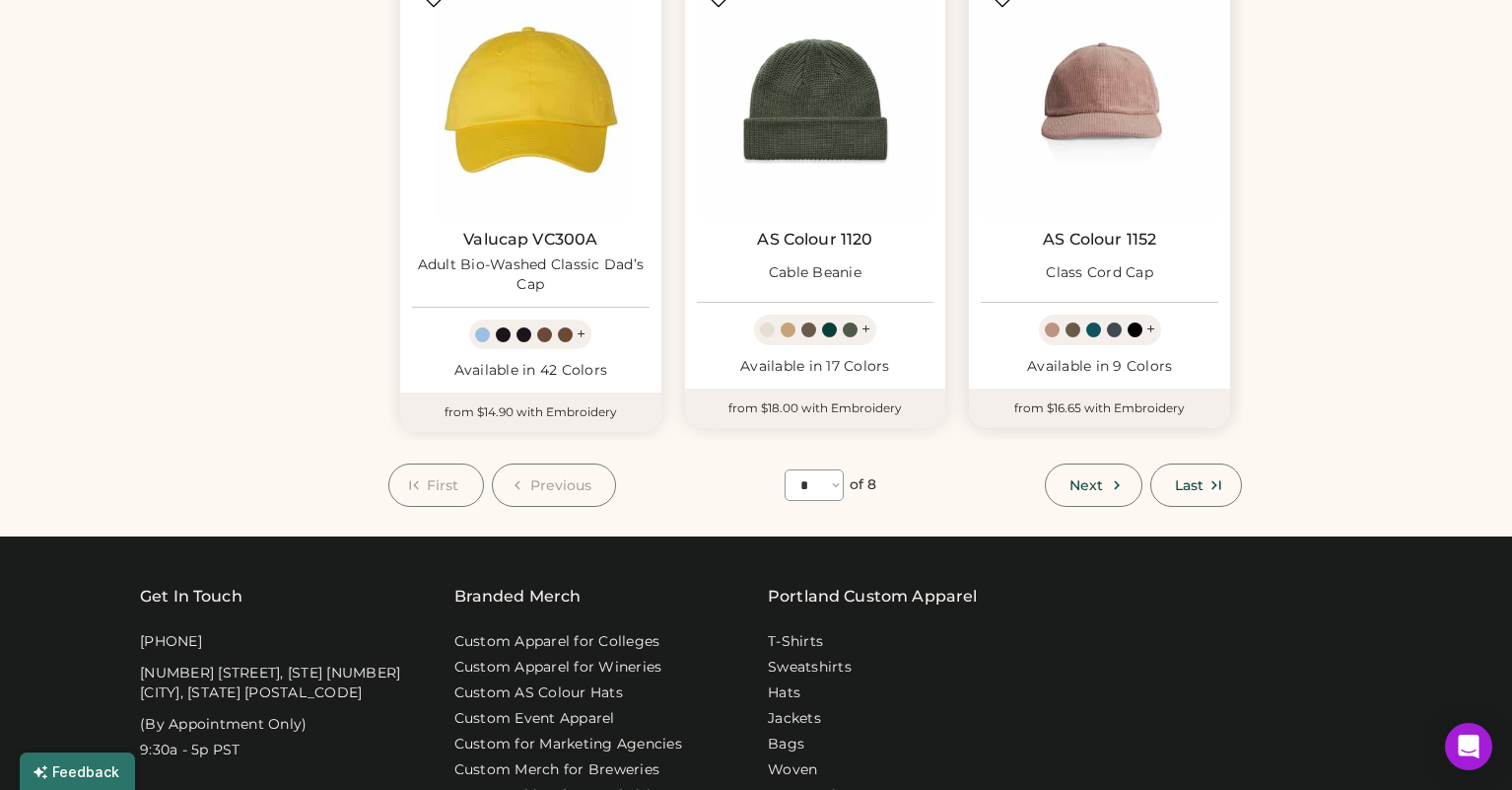 click on "AS Colour 1152" at bounding box center (1099, 240) 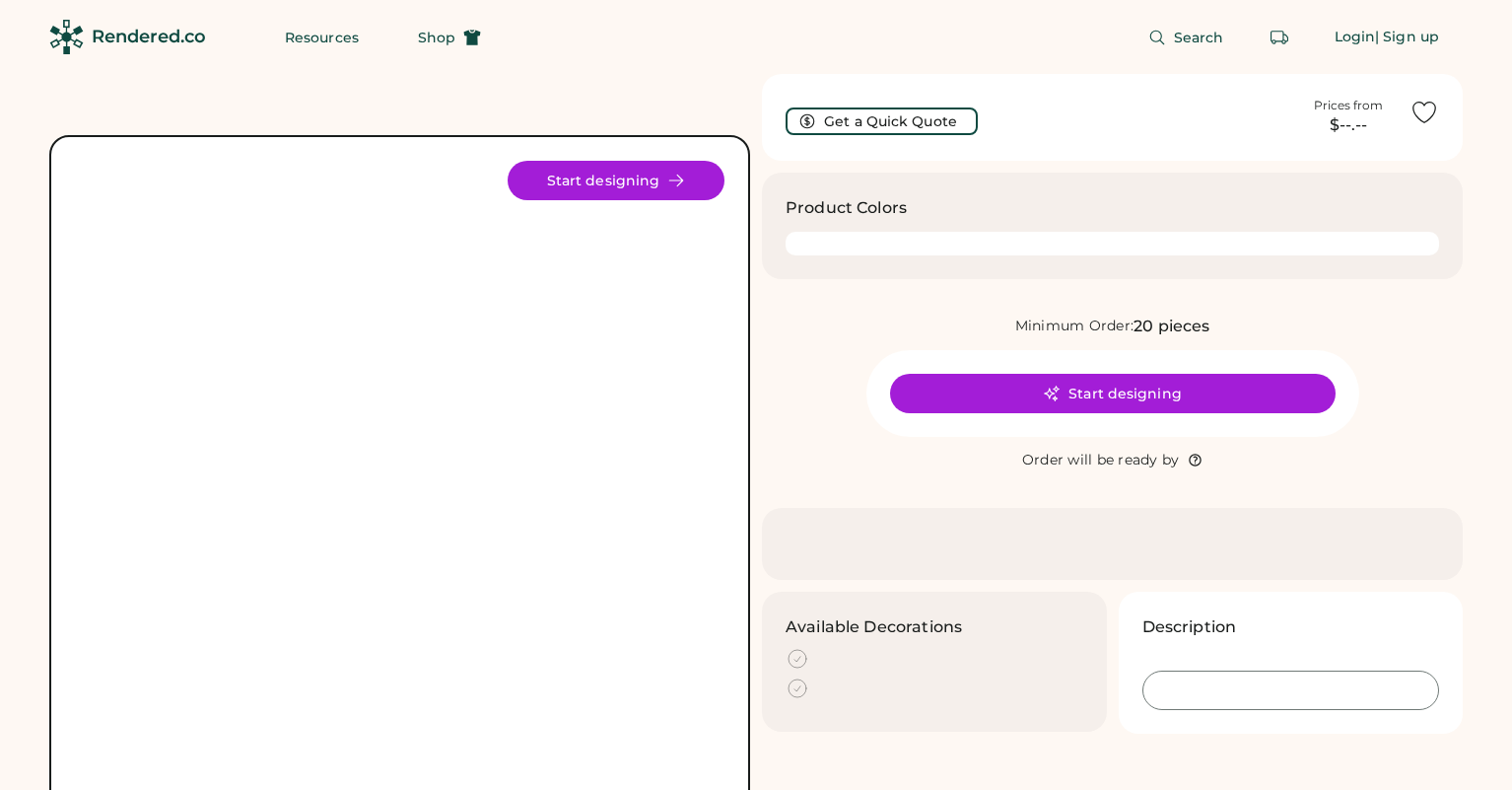 scroll, scrollTop: 0, scrollLeft: 0, axis: both 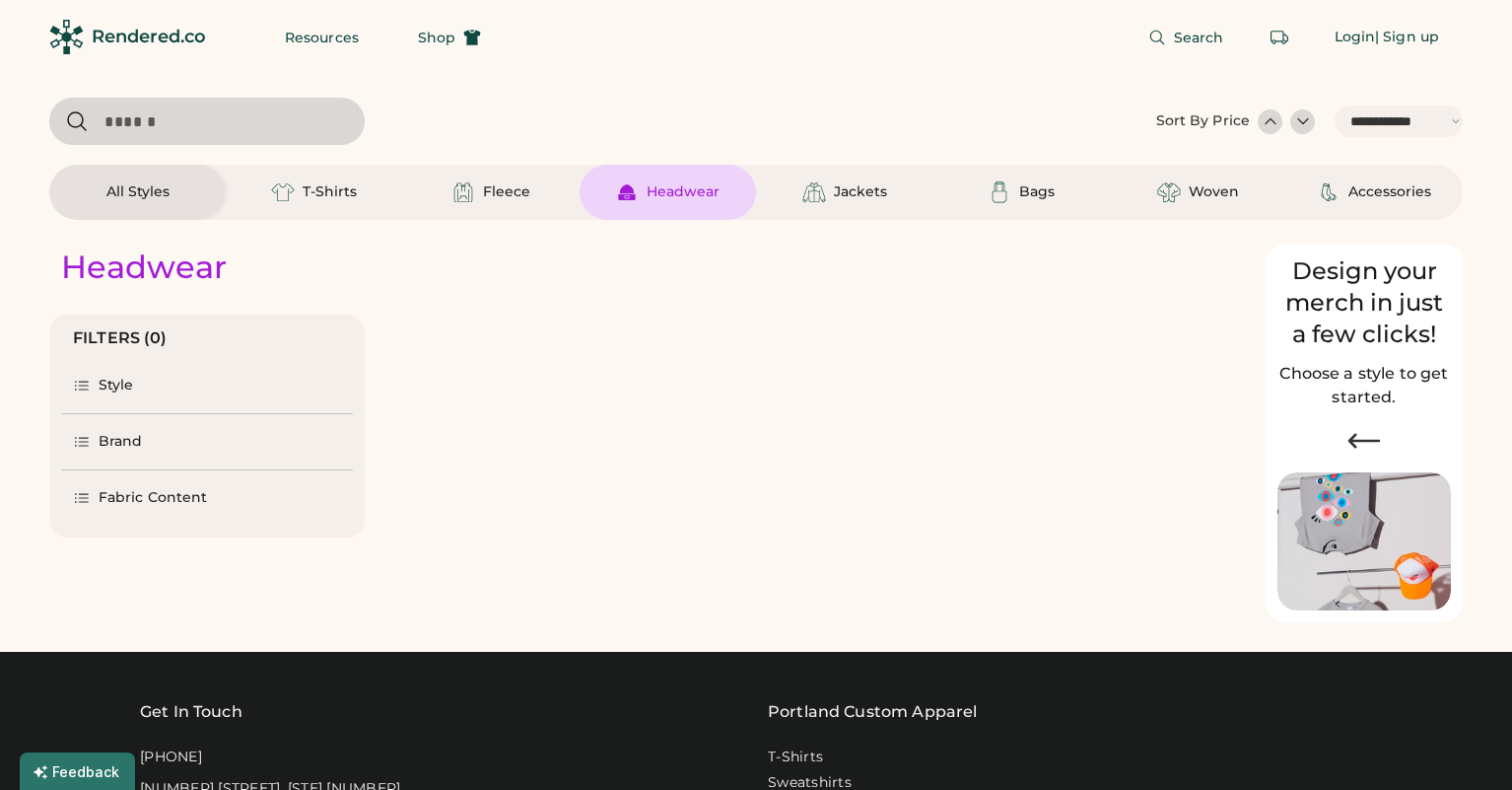 select on "*****" 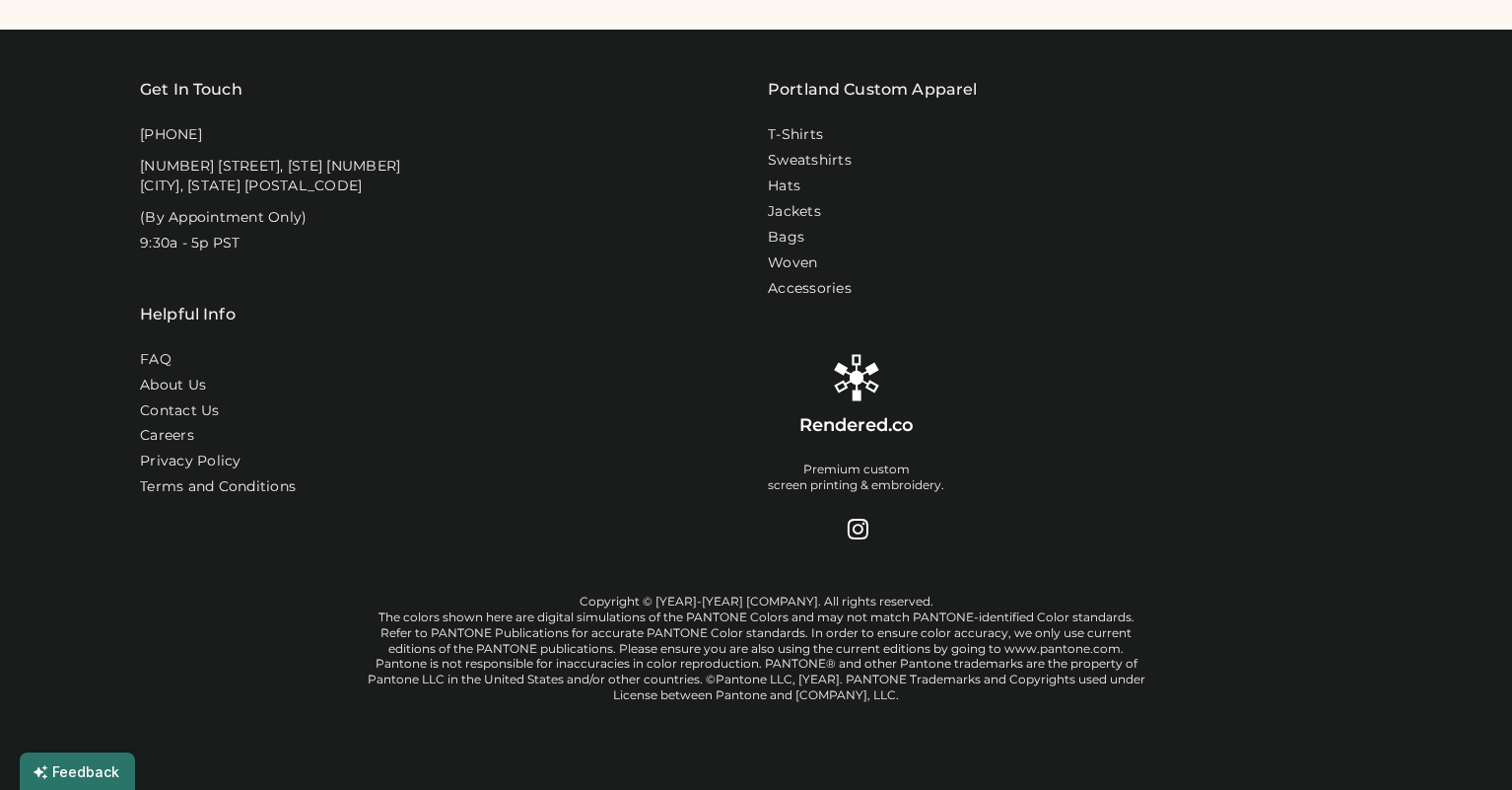 scroll, scrollTop: 0, scrollLeft: 0, axis: both 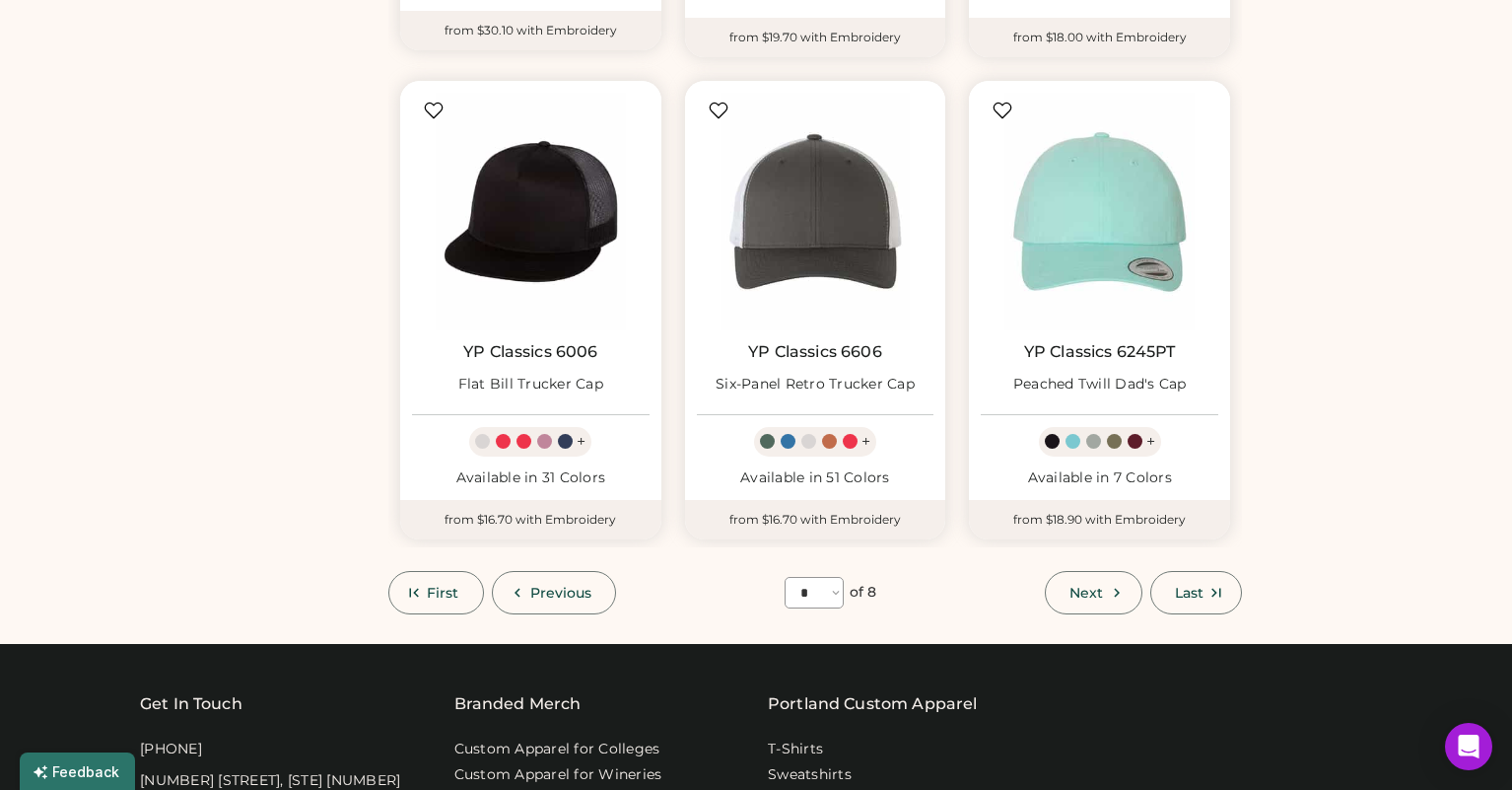 click on "Next" at bounding box center (1086, 593) 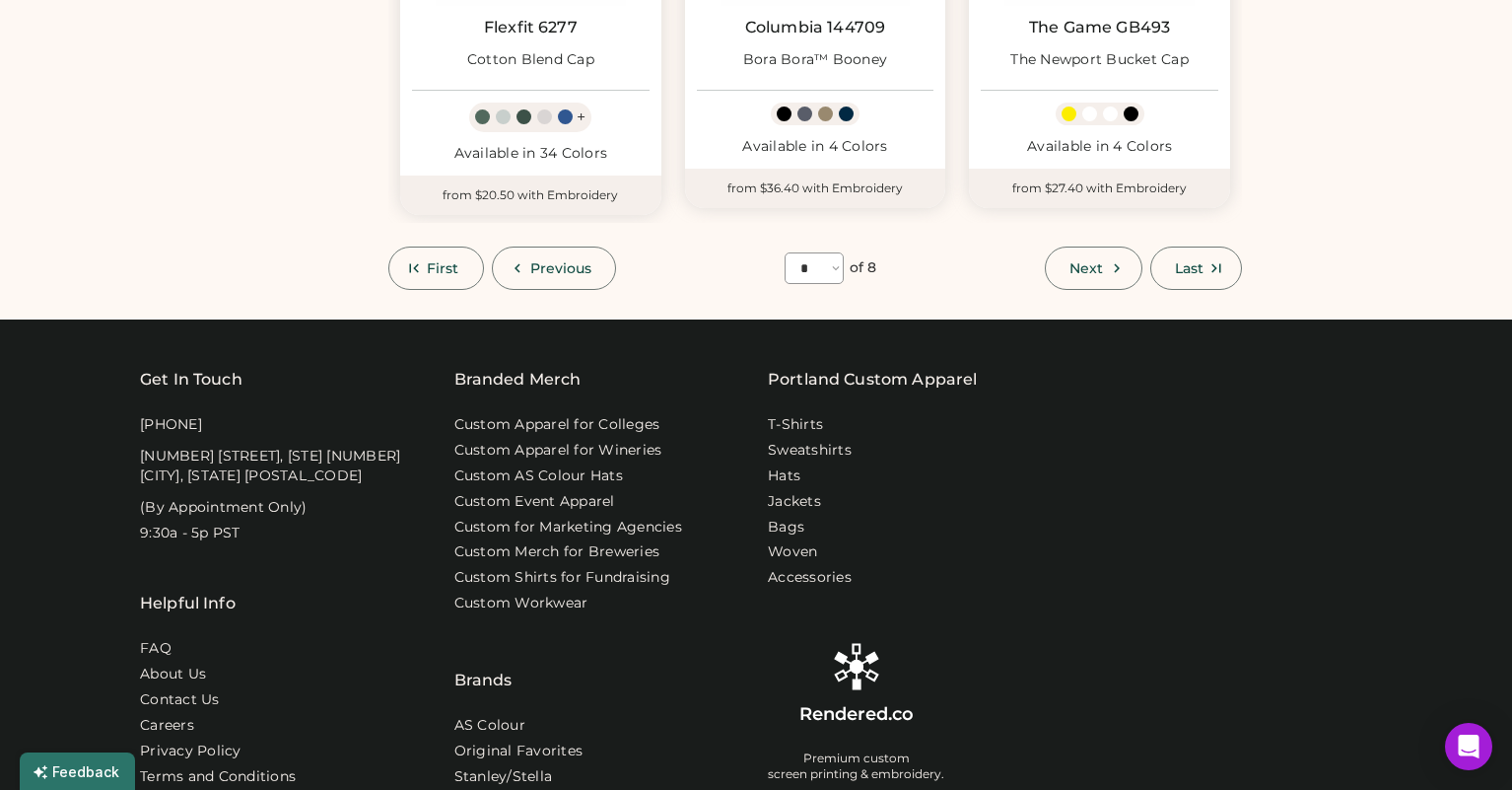 scroll, scrollTop: 1940, scrollLeft: 0, axis: vertical 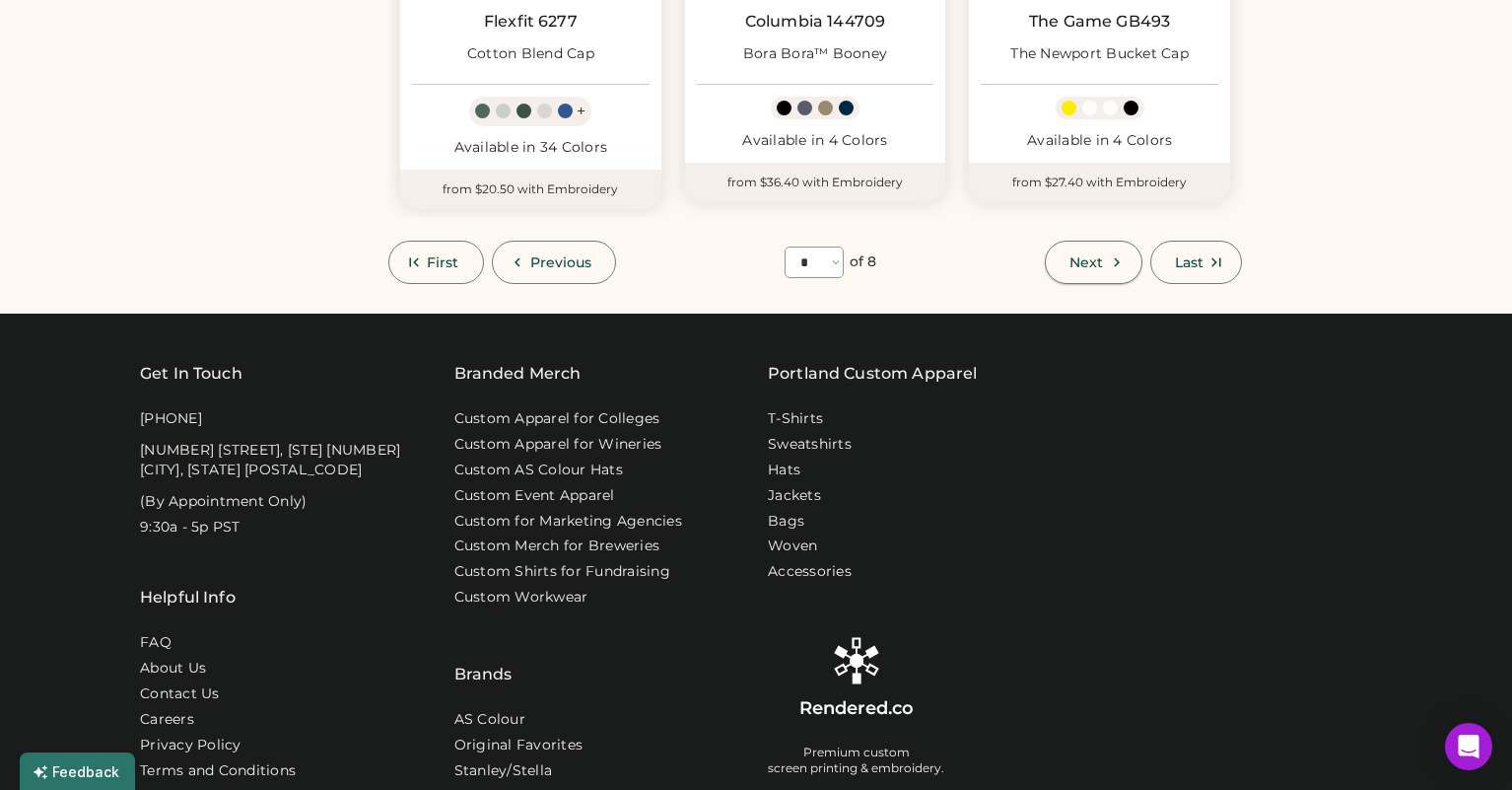 click on "Next" at bounding box center [1086, 262] 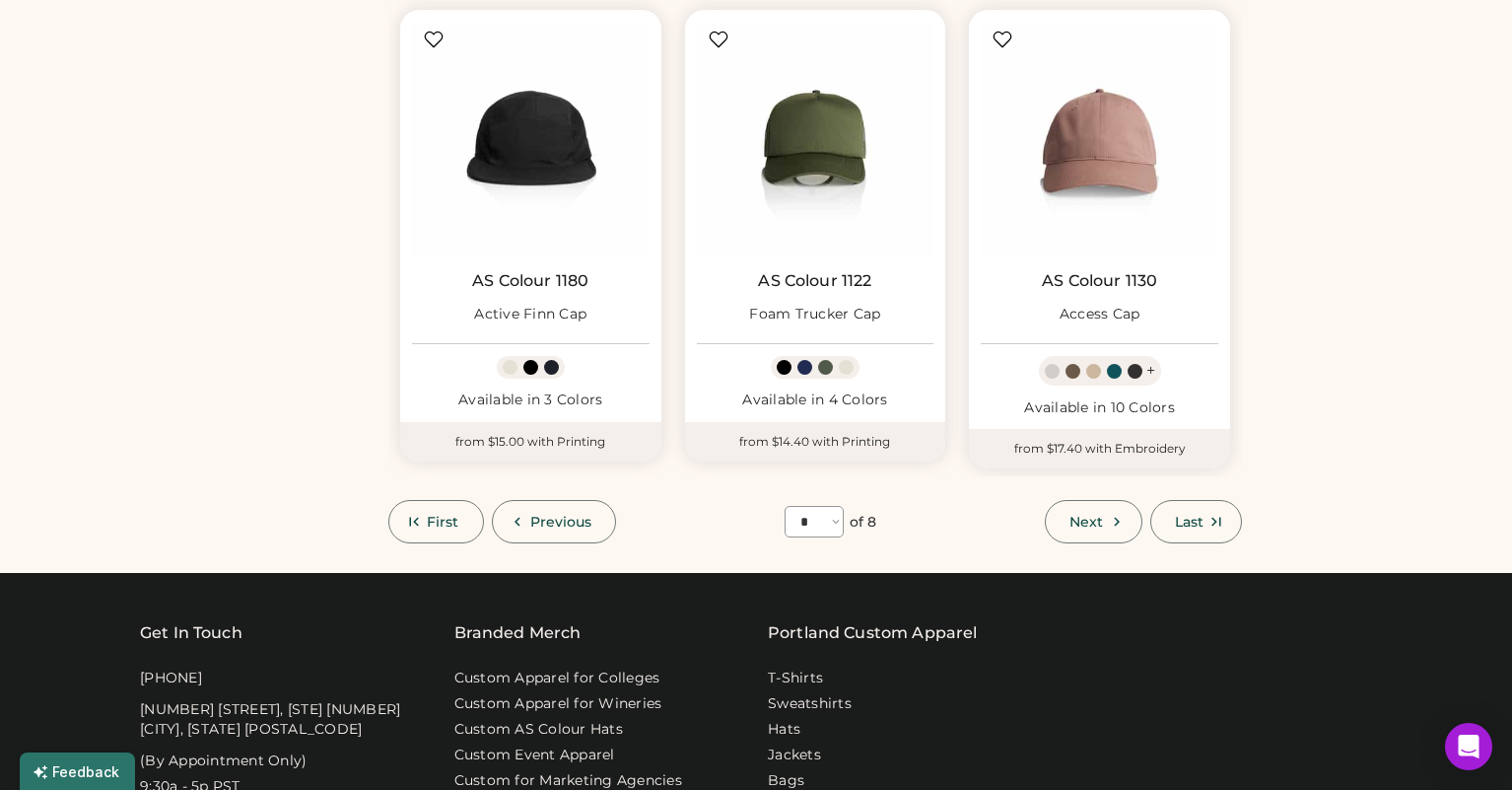 scroll, scrollTop: 1675, scrollLeft: 0, axis: vertical 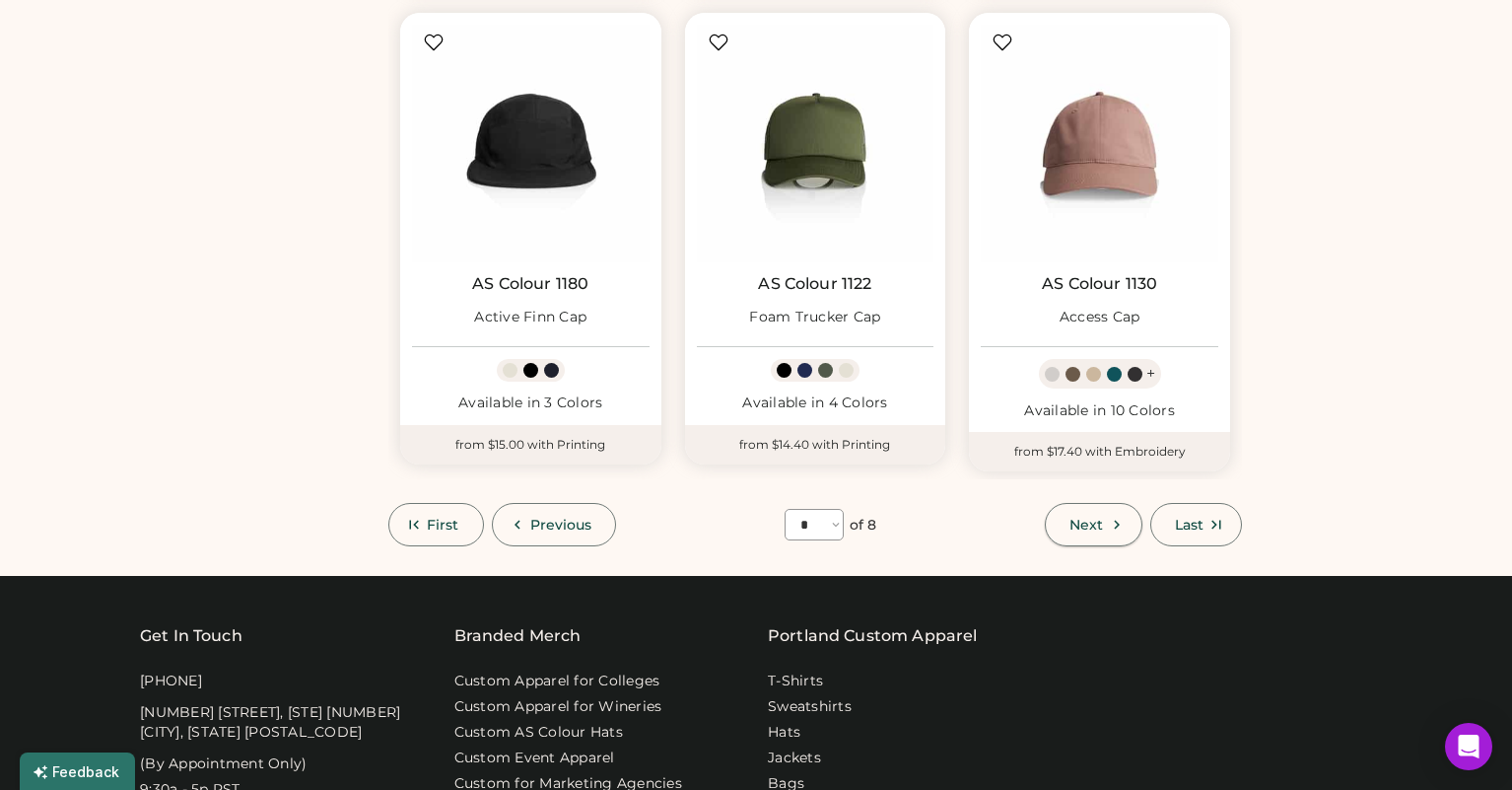 click on "Next" at bounding box center [1086, 525] 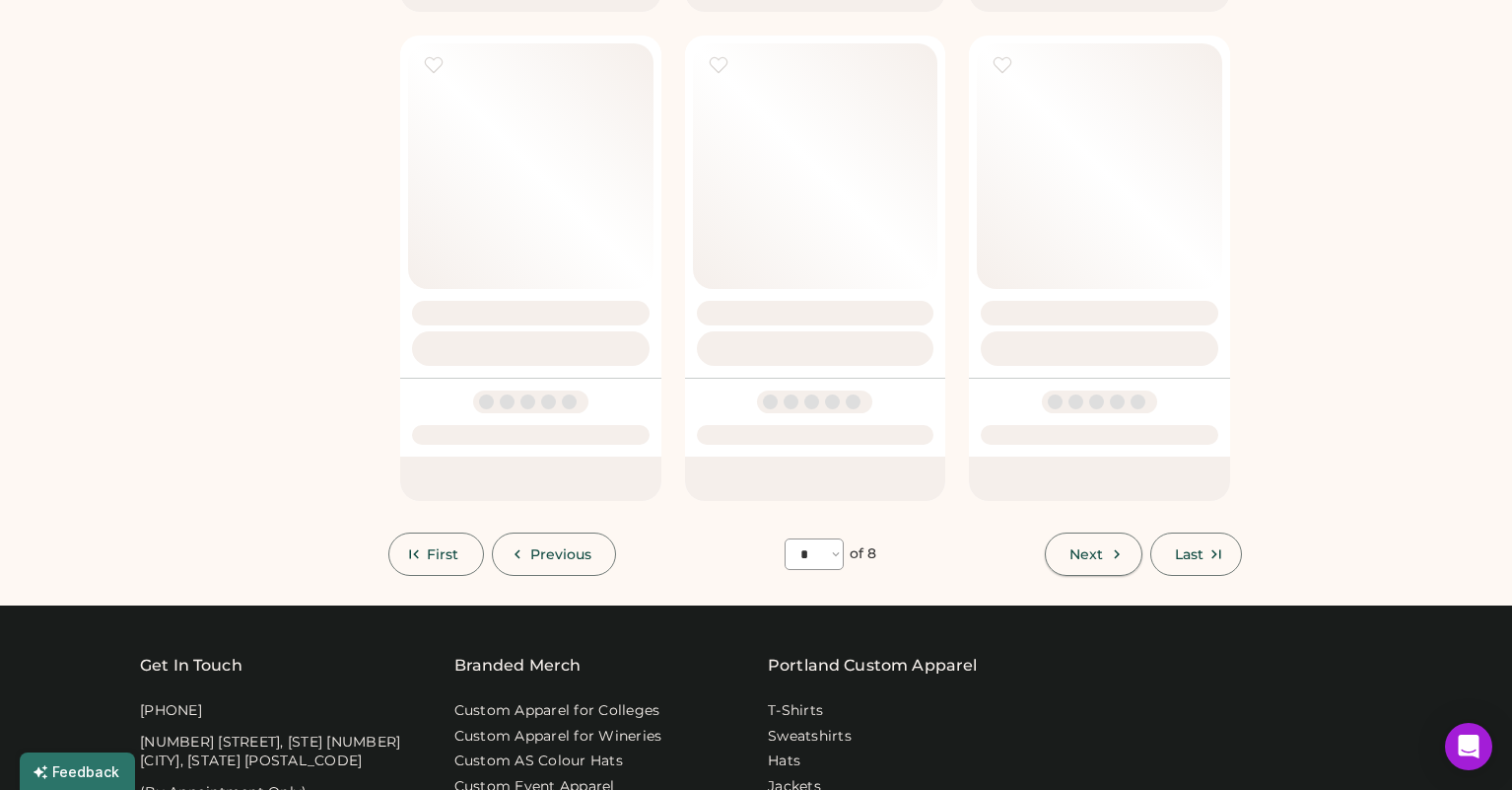 select on "*" 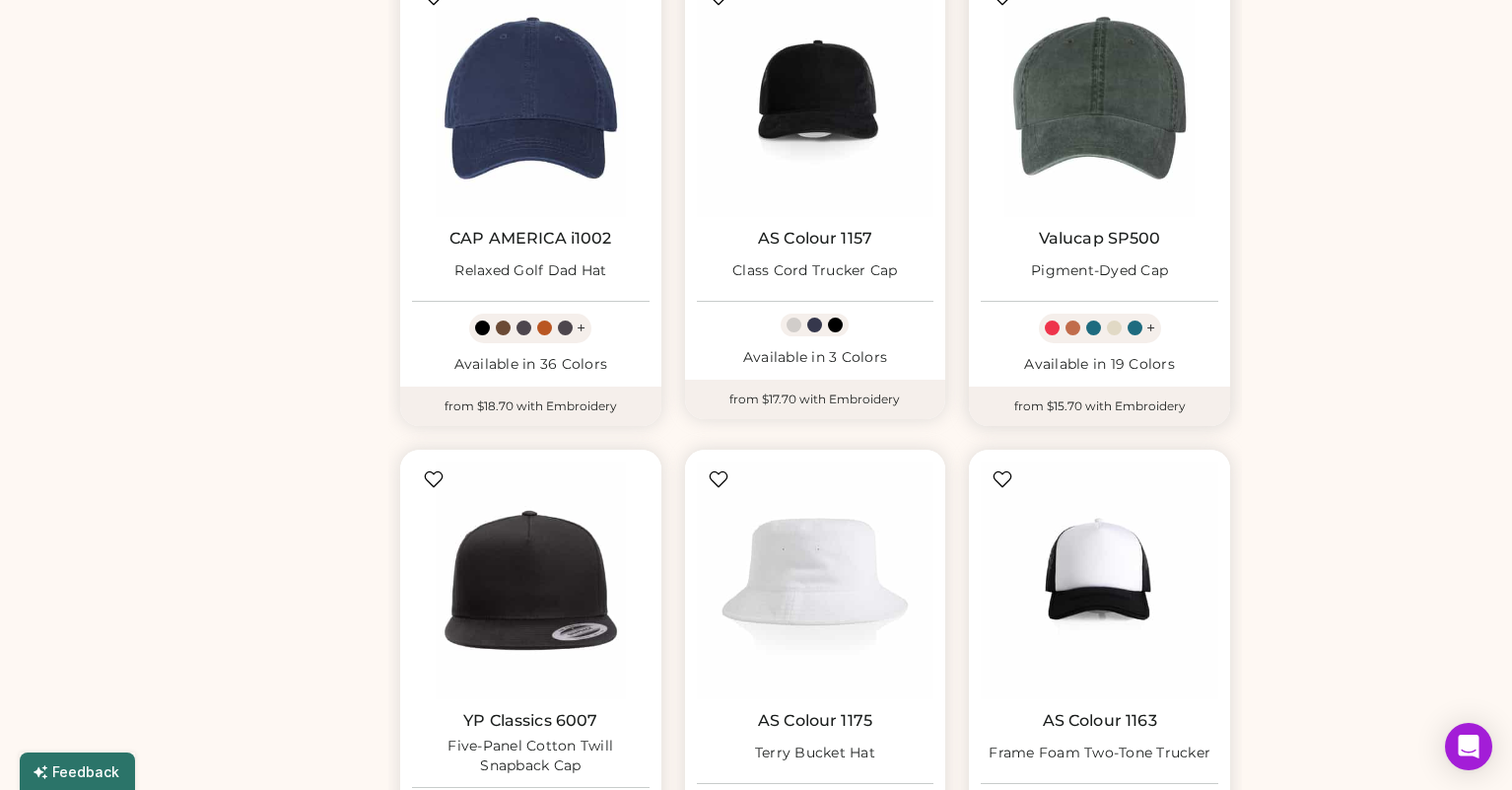 scroll, scrollTop: 1241, scrollLeft: 0, axis: vertical 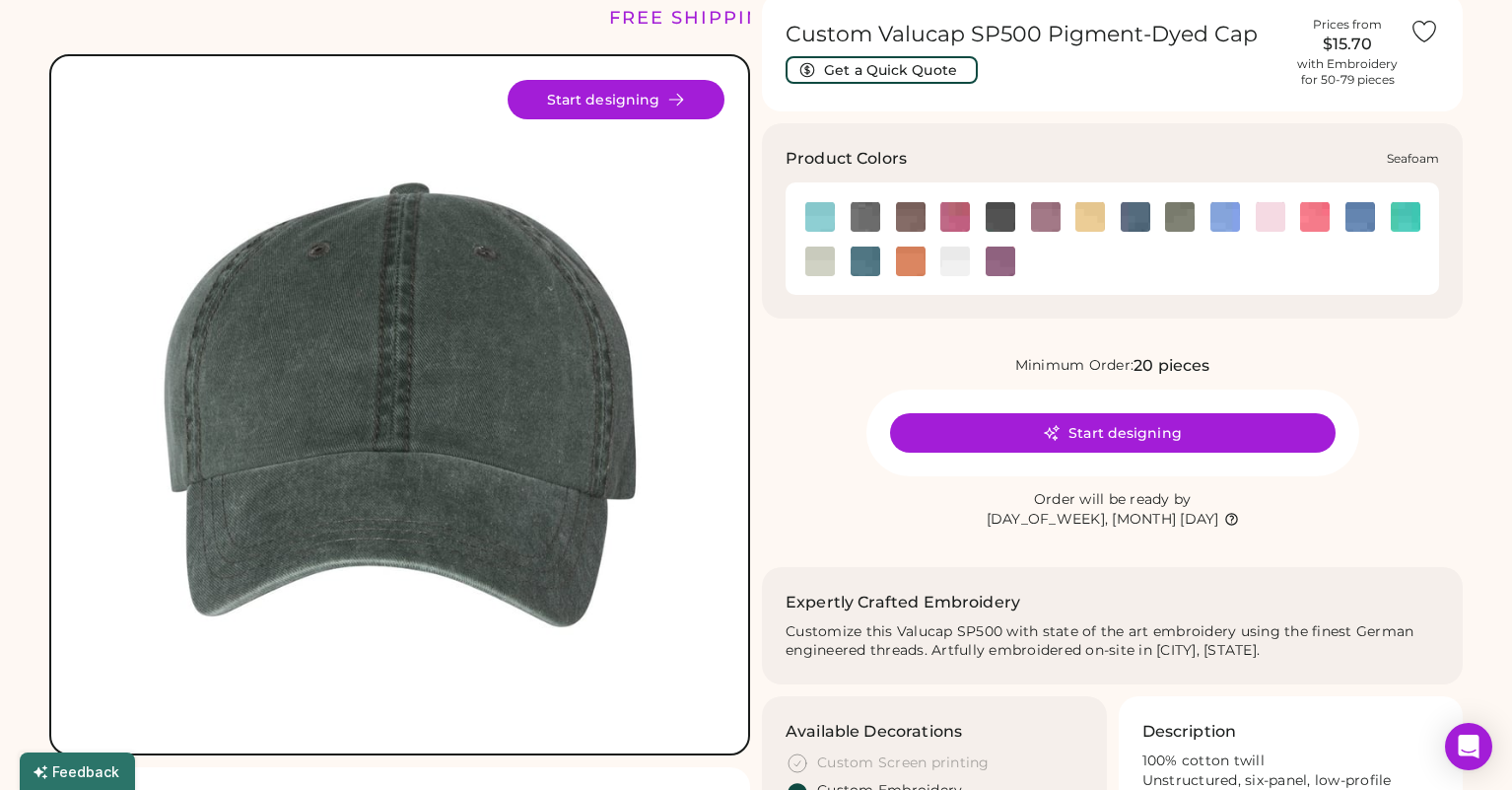 click 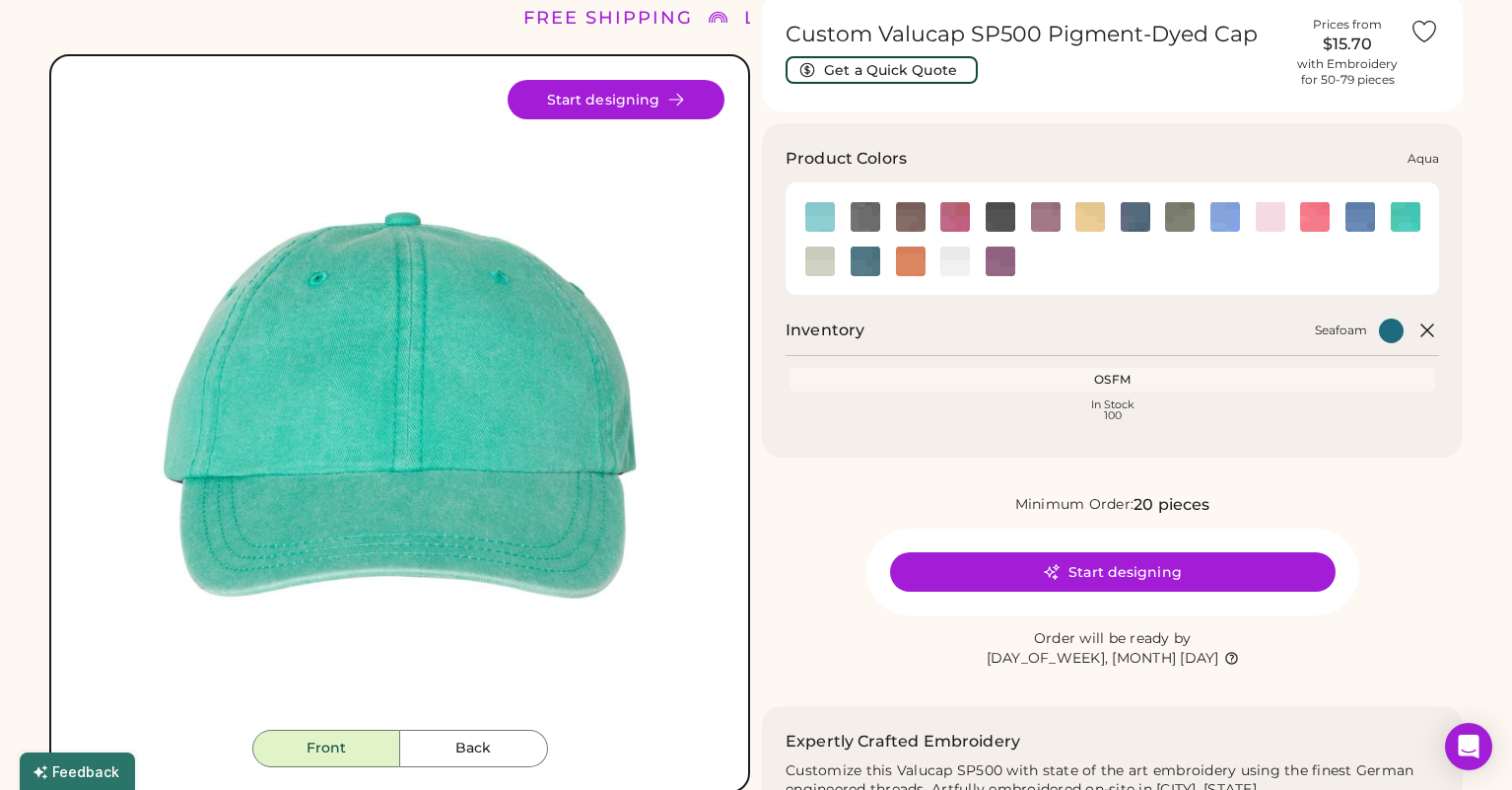 click 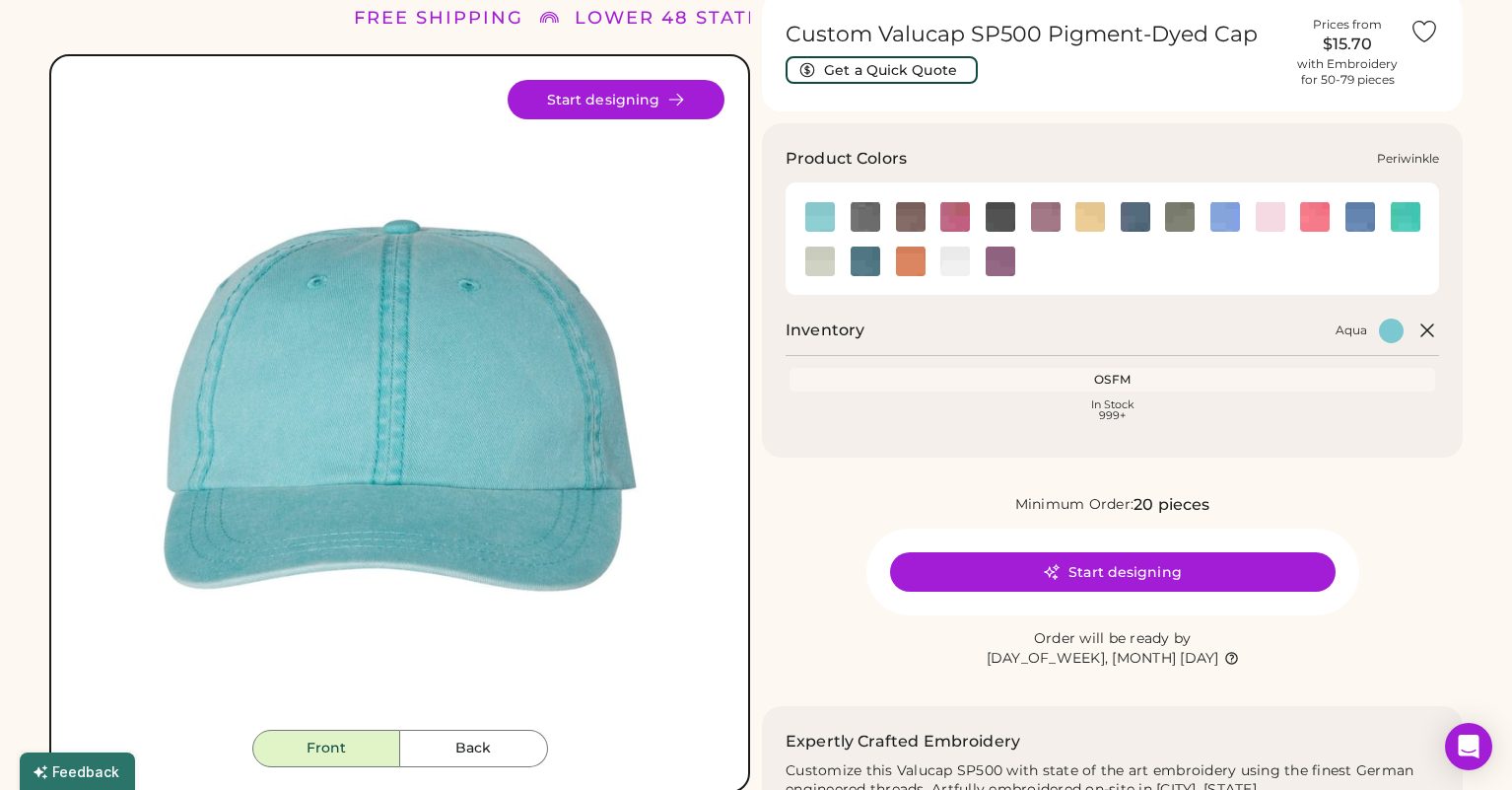 click 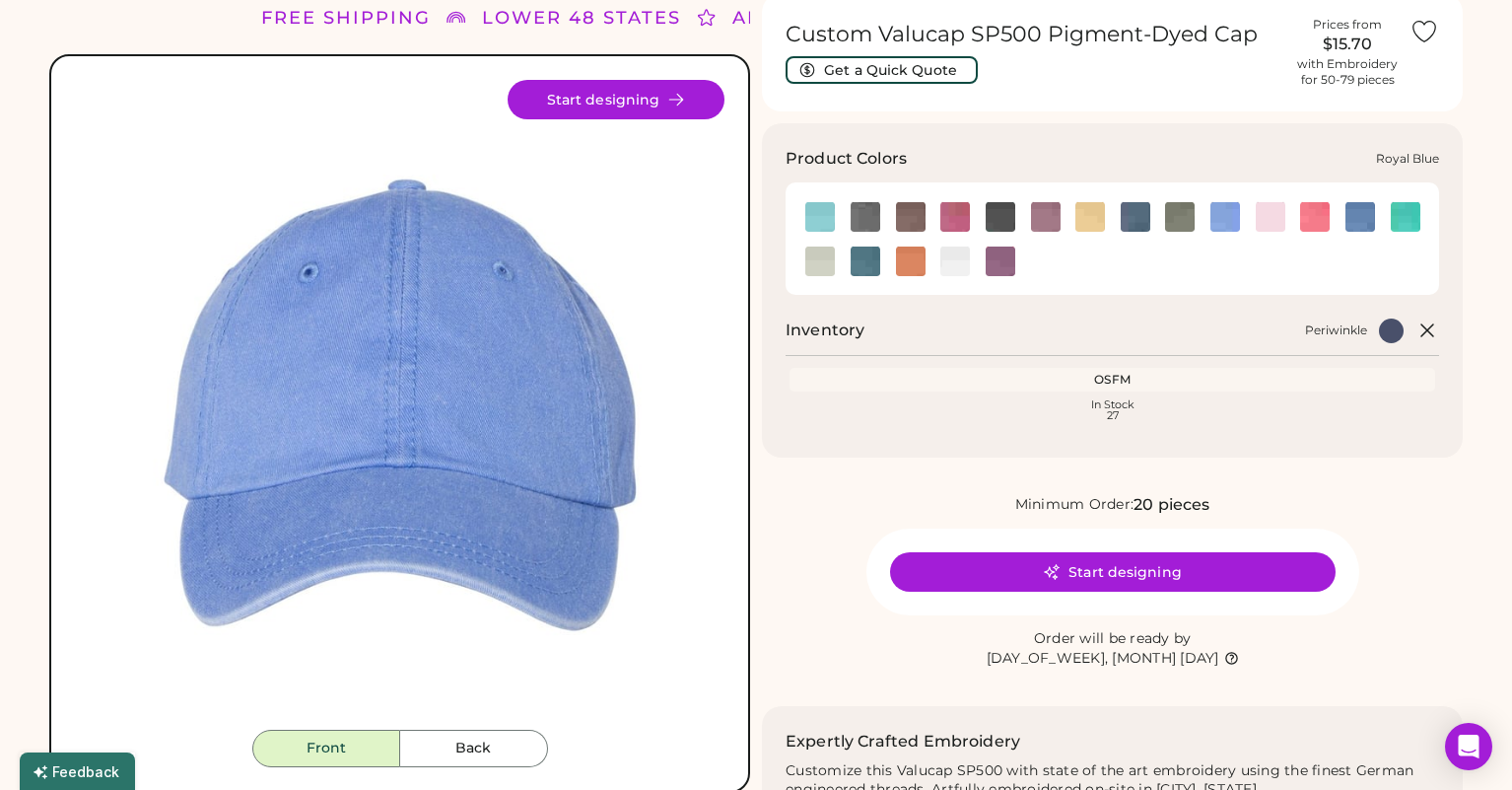 click 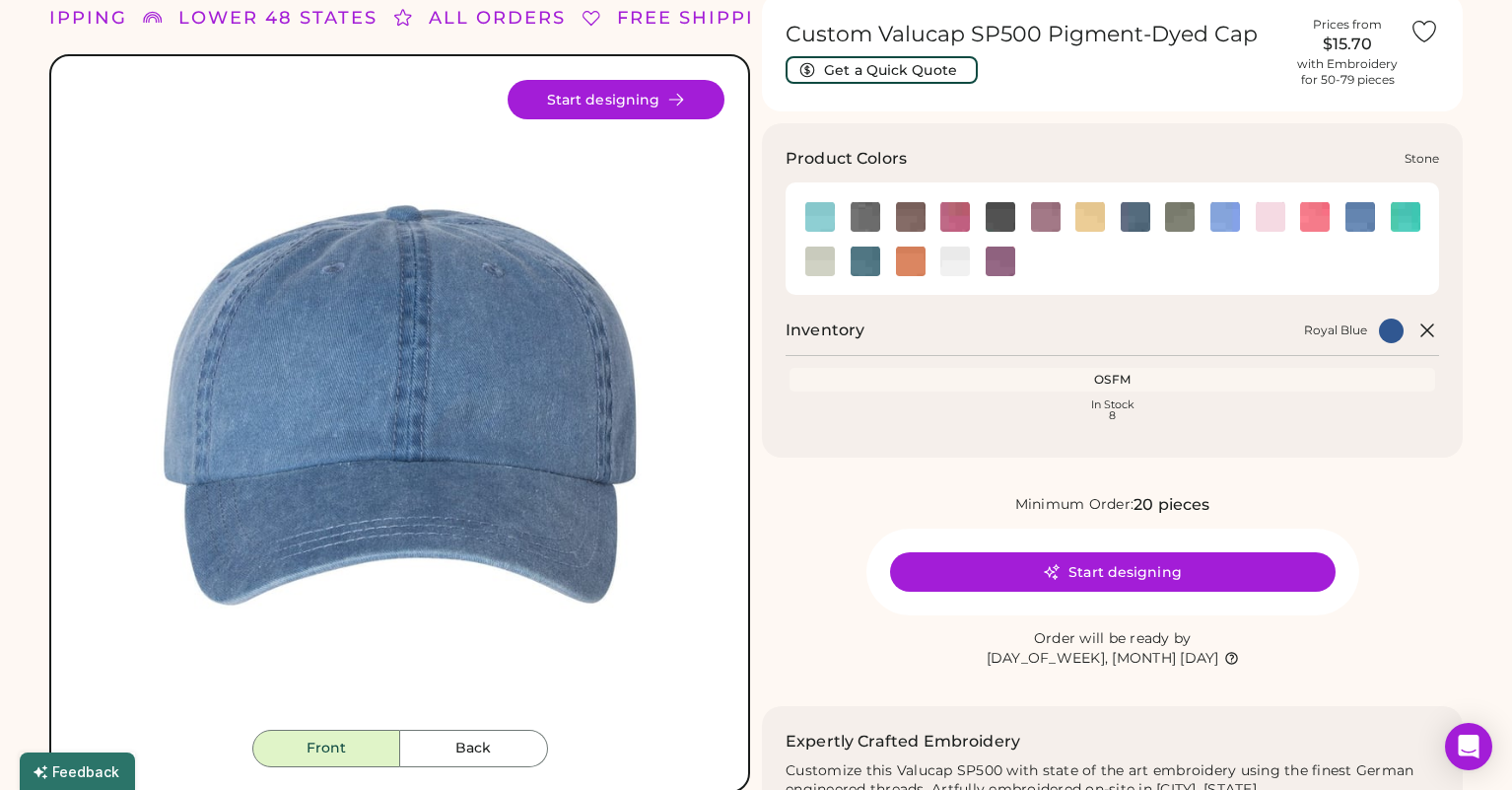 click 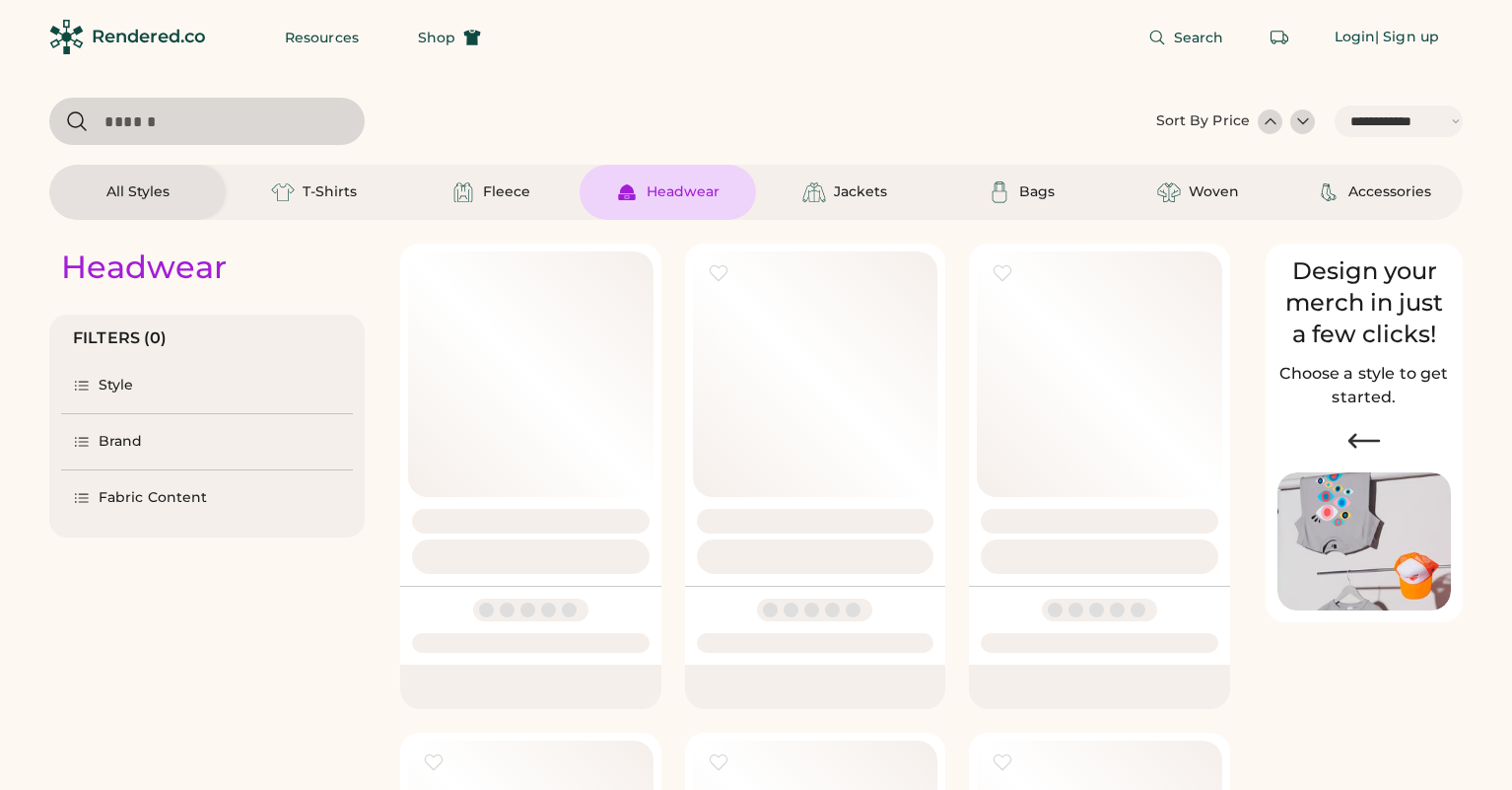 select on "*****" 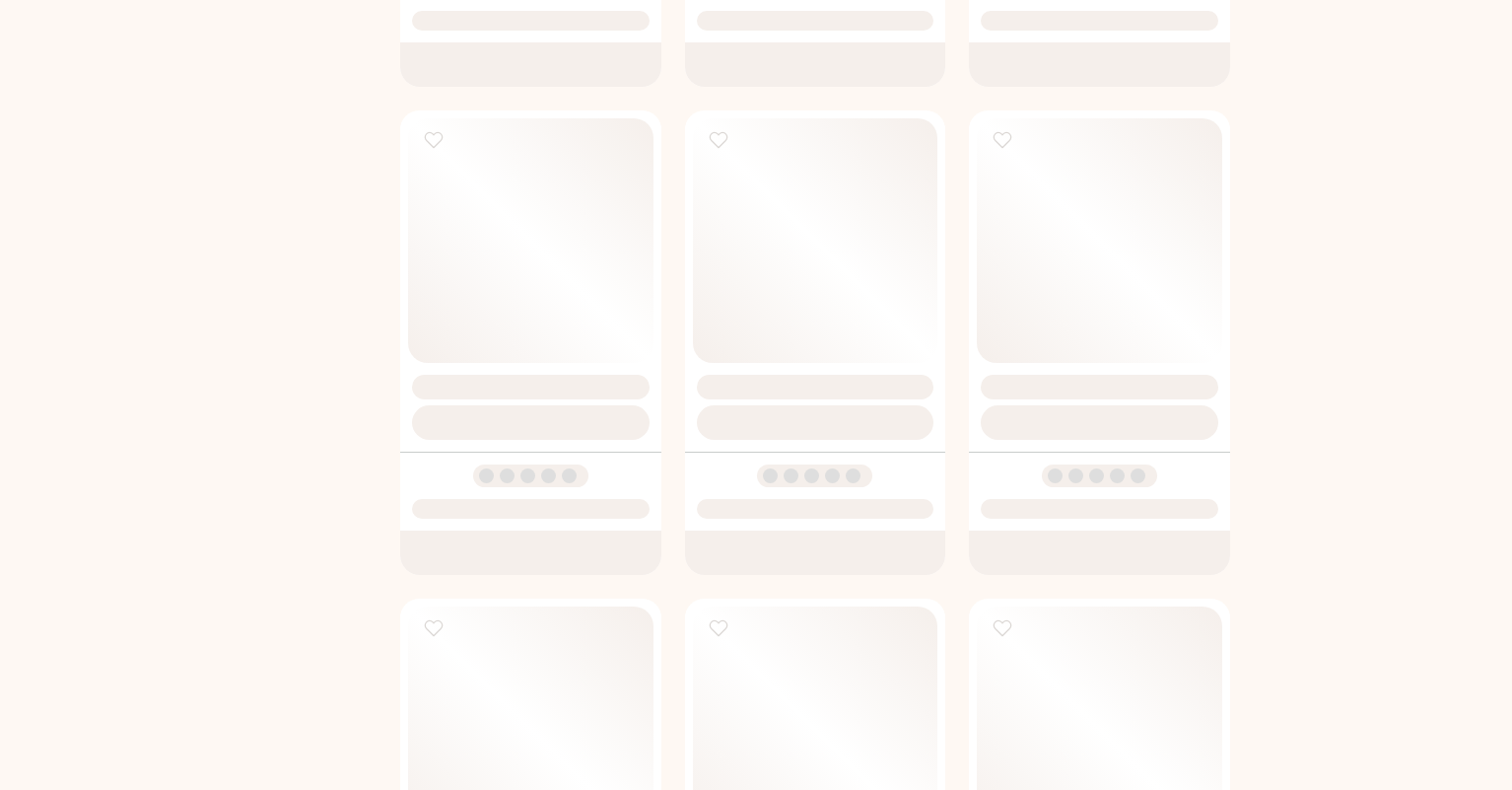 scroll, scrollTop: 0, scrollLeft: 0, axis: both 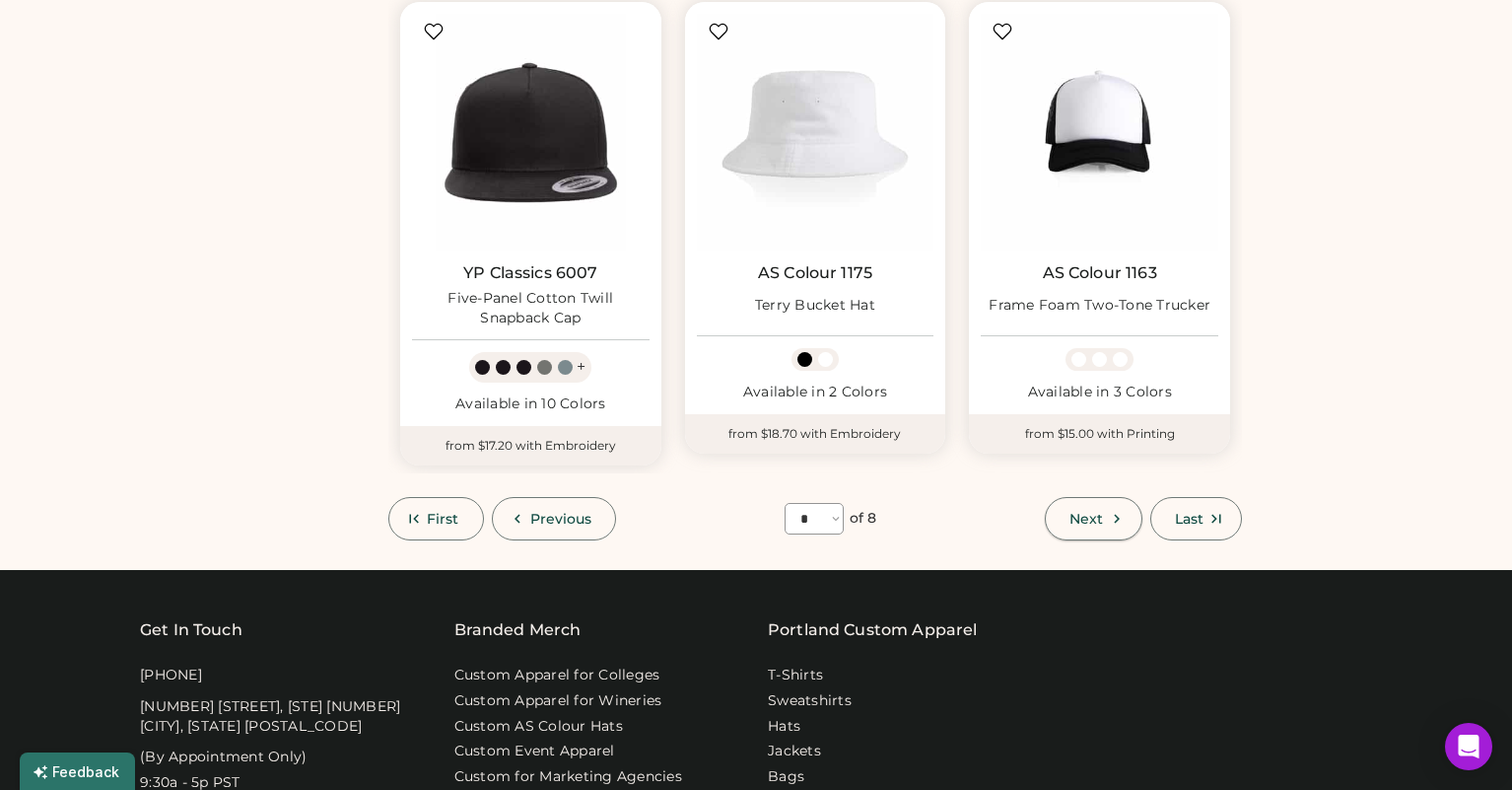 click on "Next" at bounding box center [1086, 519] 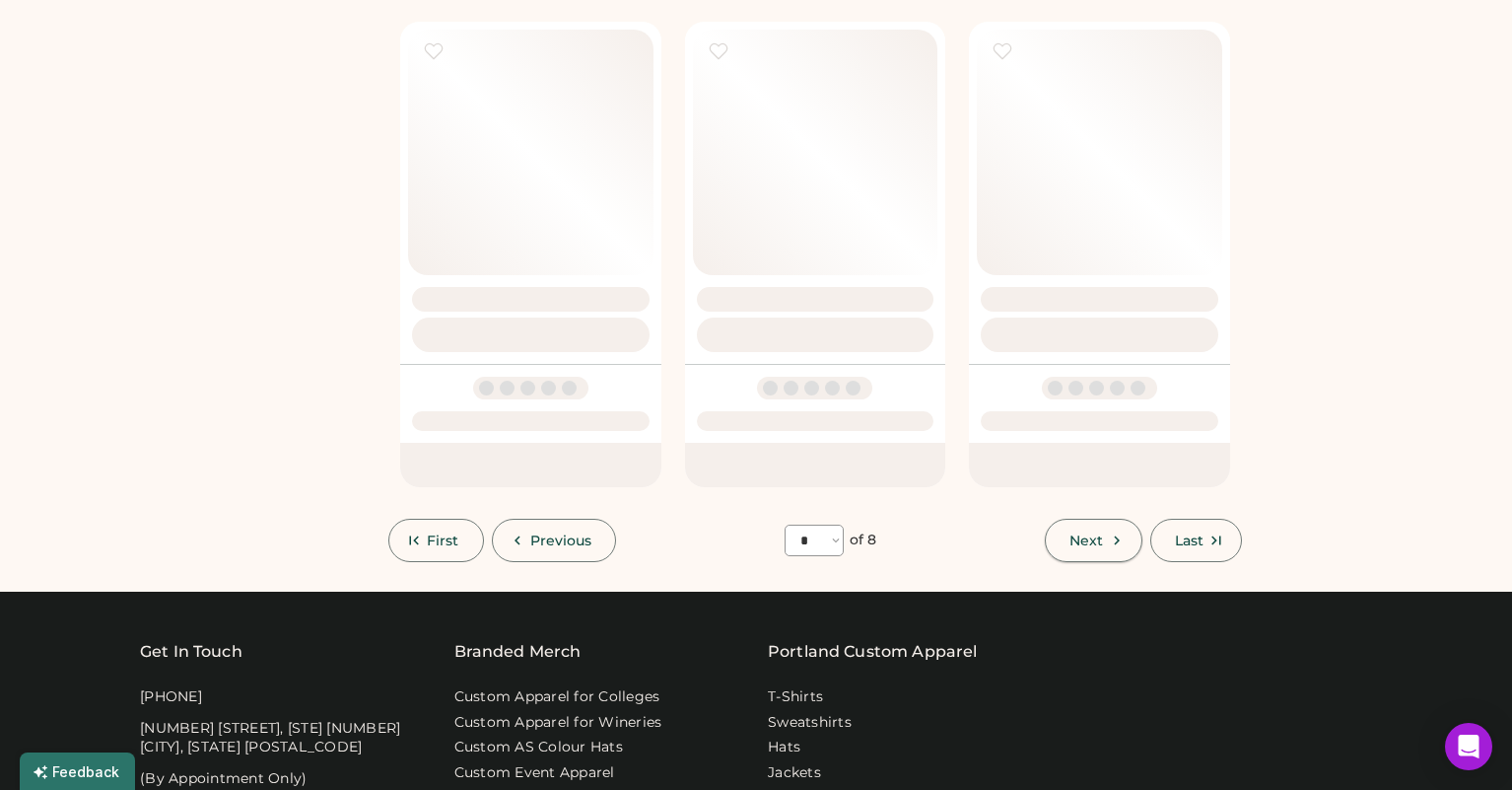 select on "*" 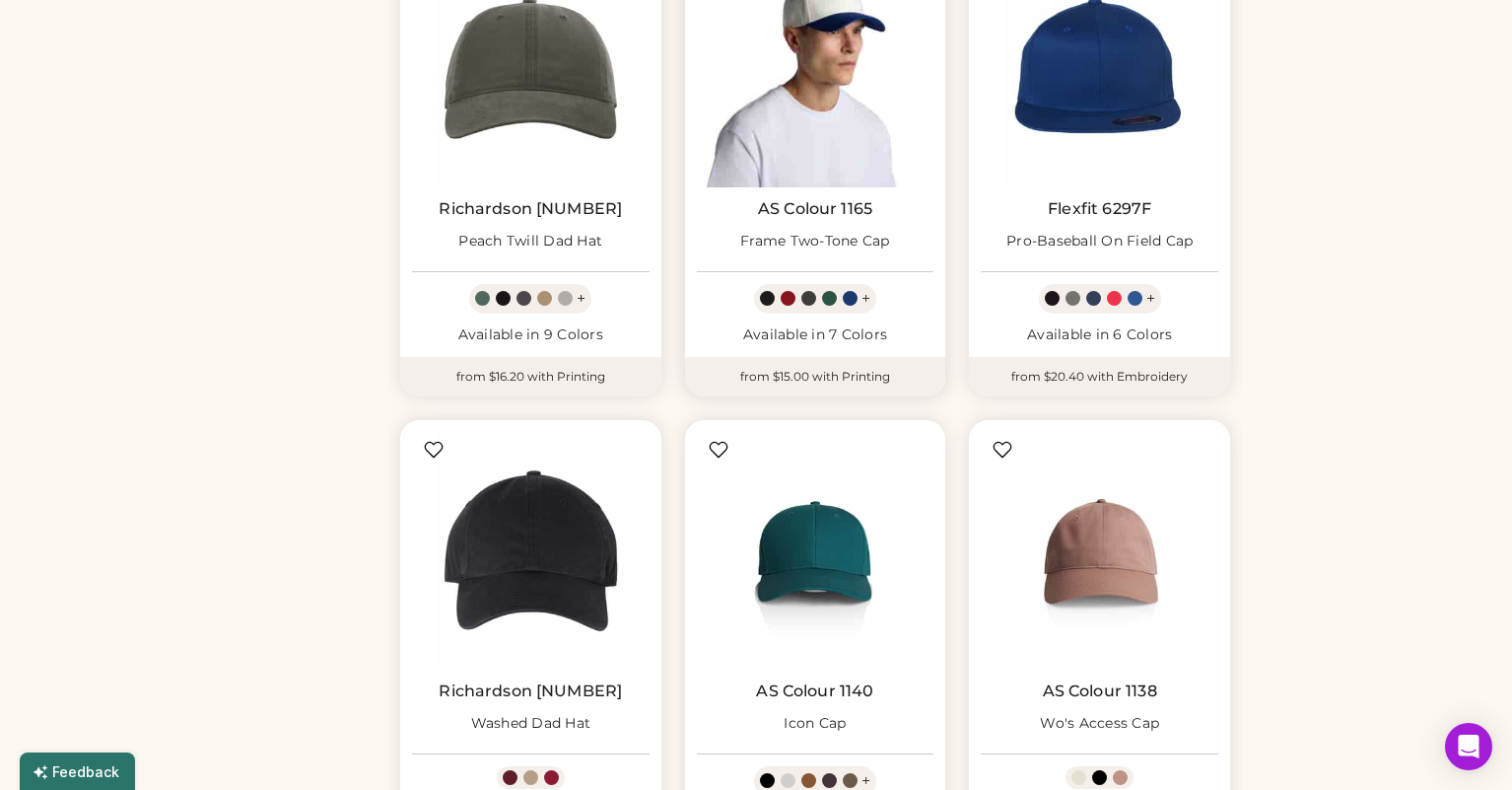 scroll, scrollTop: 792, scrollLeft: 0, axis: vertical 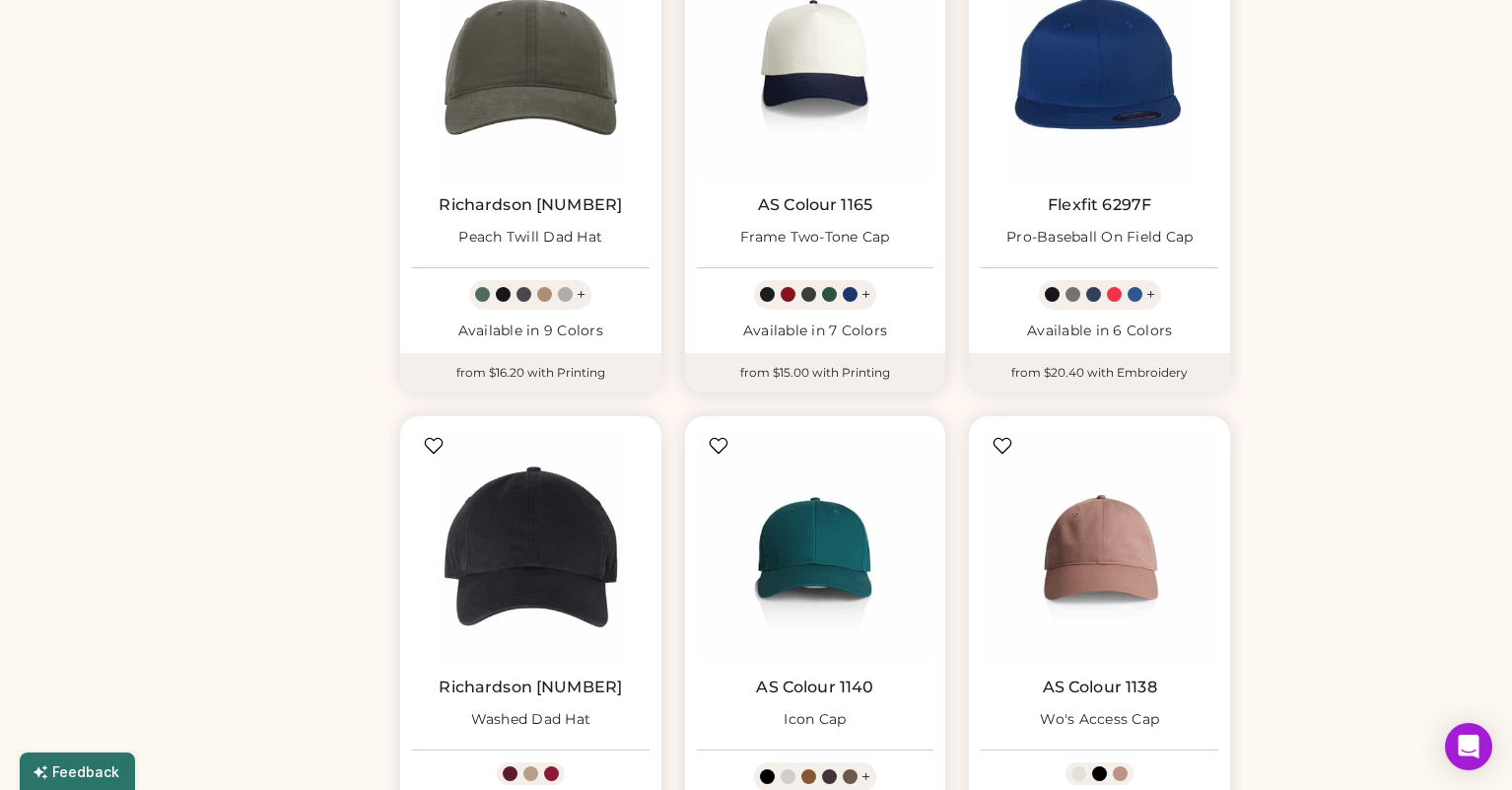 click on "AS Colour 1165" at bounding box center [815, 205] 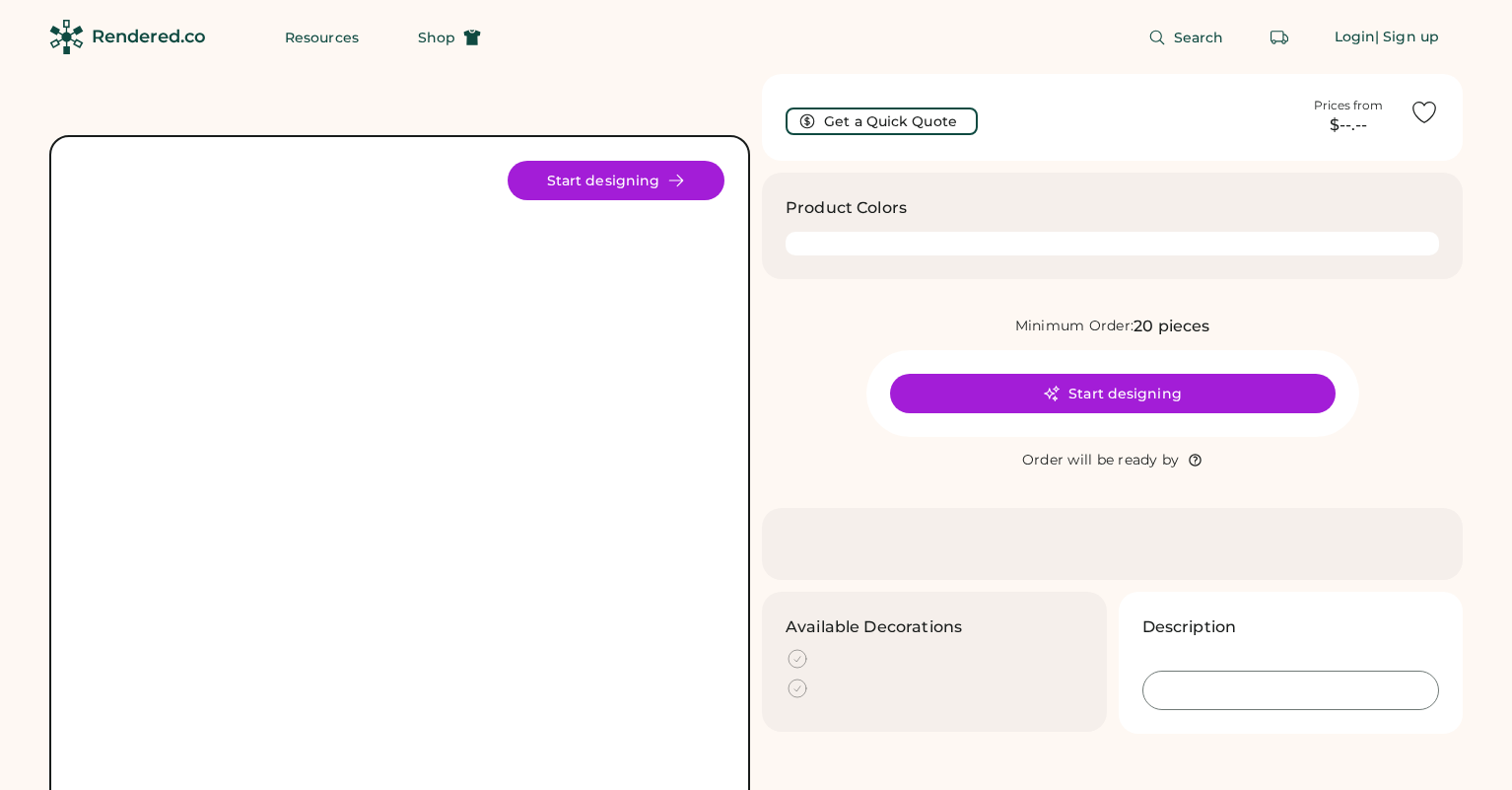scroll, scrollTop: 0, scrollLeft: 0, axis: both 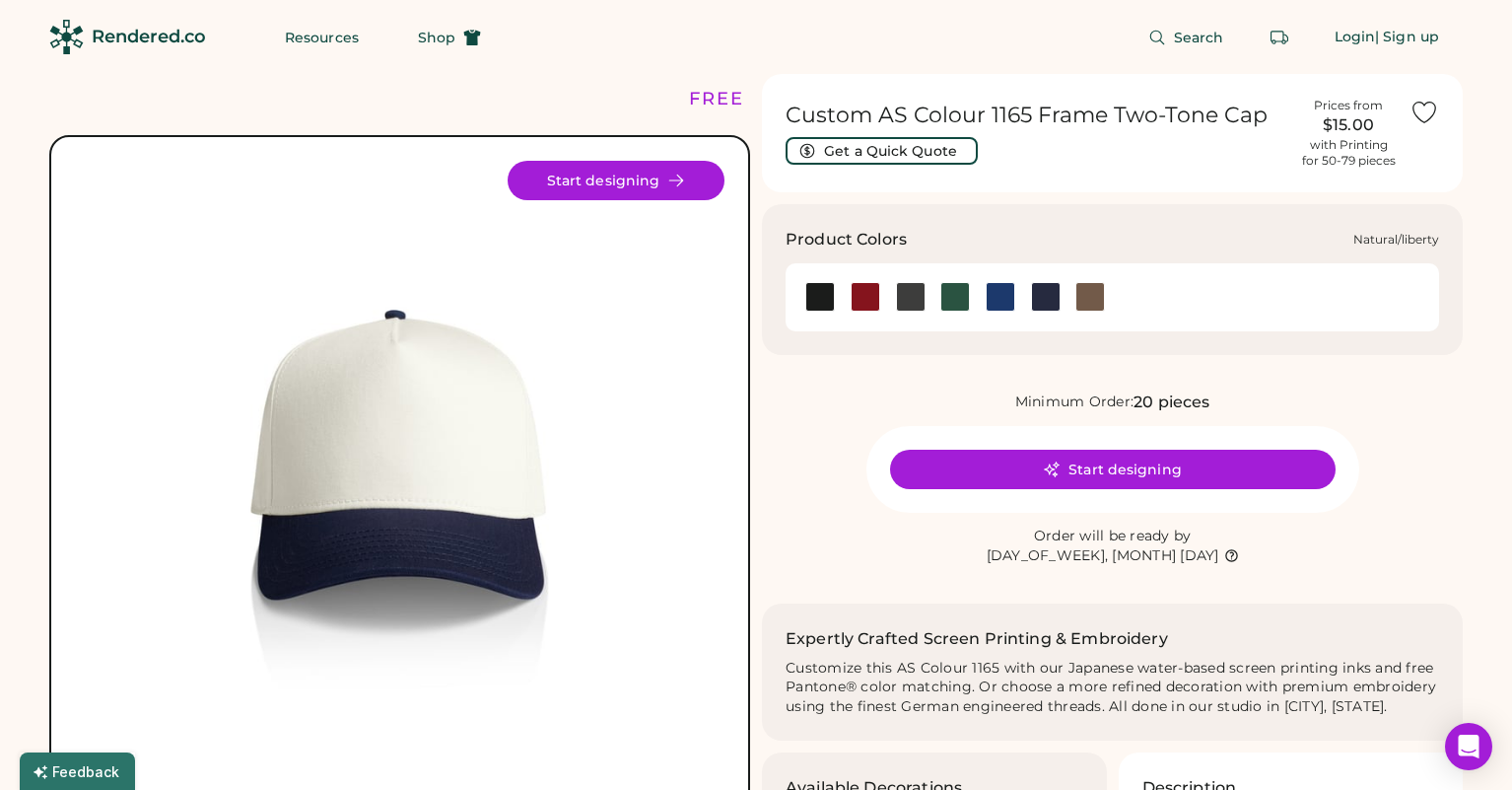 click at bounding box center [1000, 297] 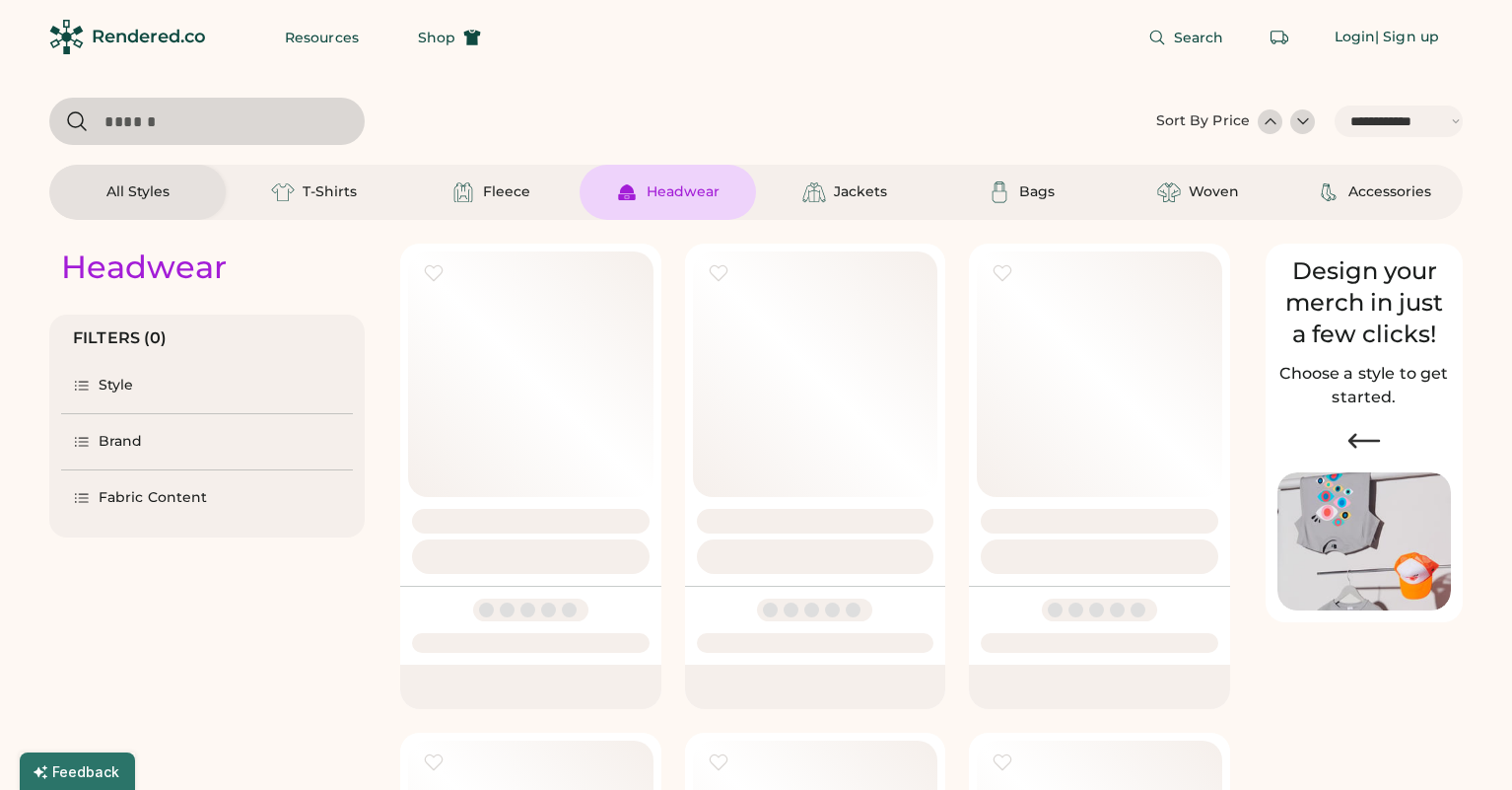 select on "*****" 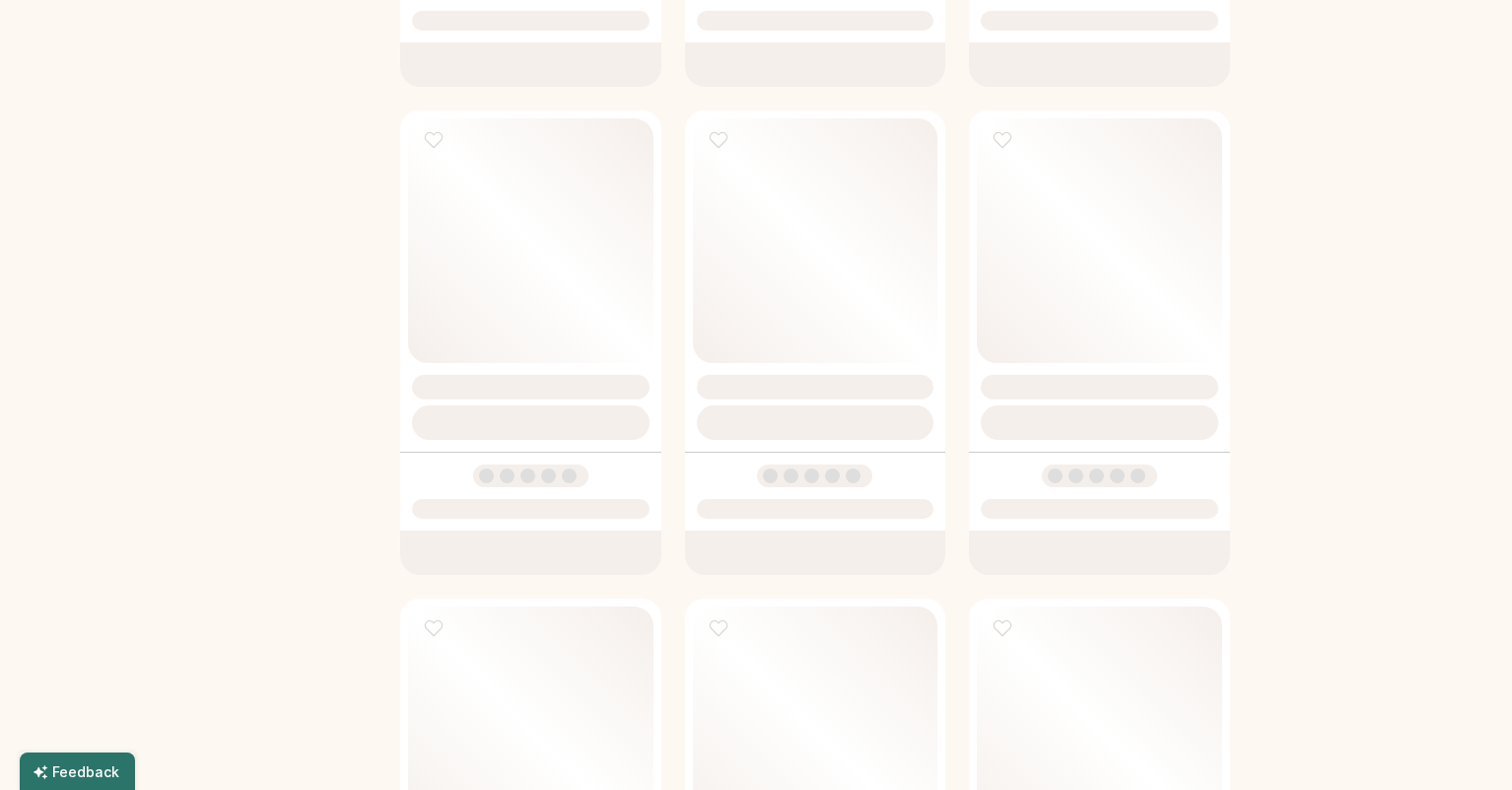 scroll, scrollTop: 0, scrollLeft: 0, axis: both 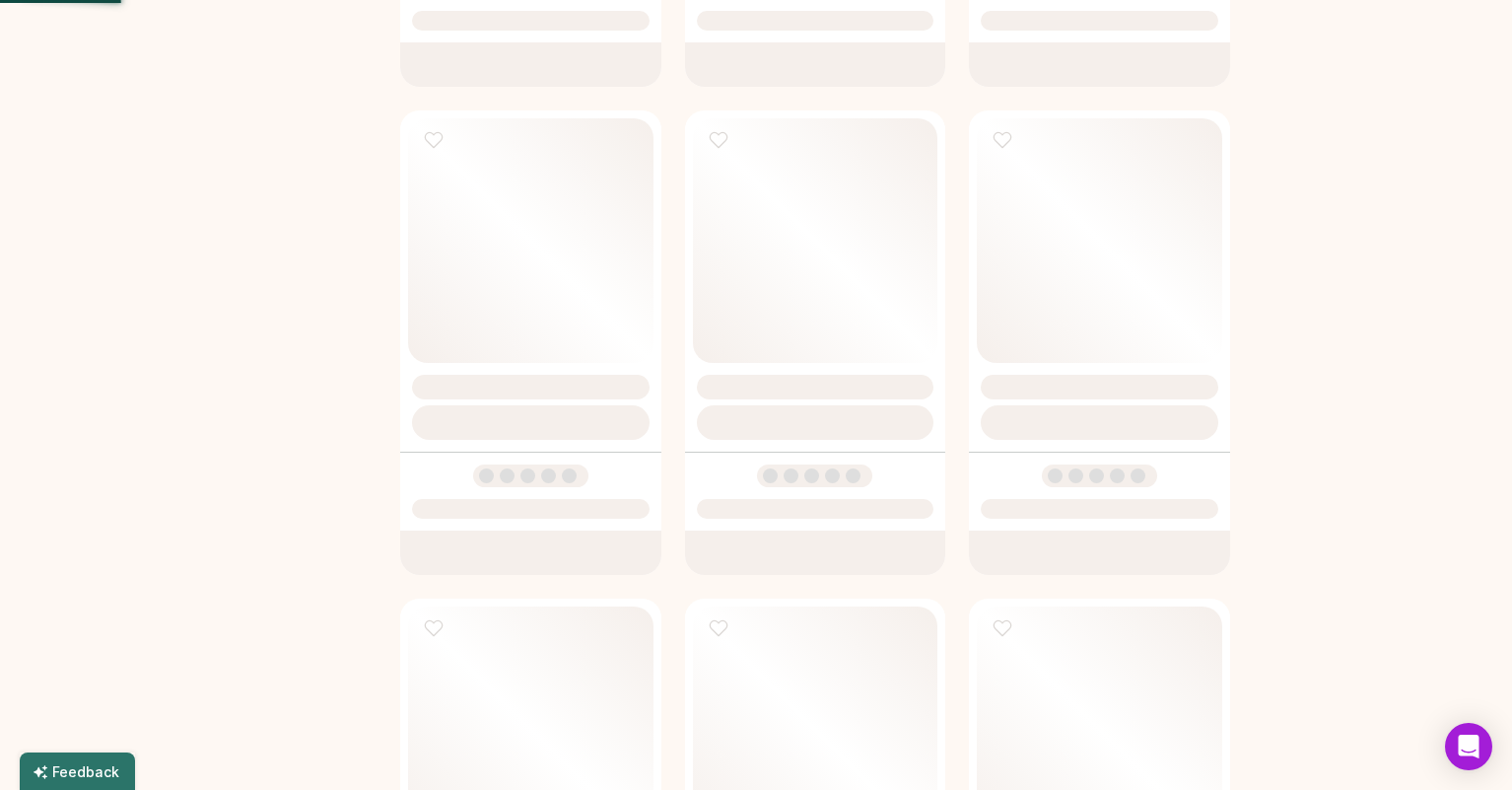 select on "*" 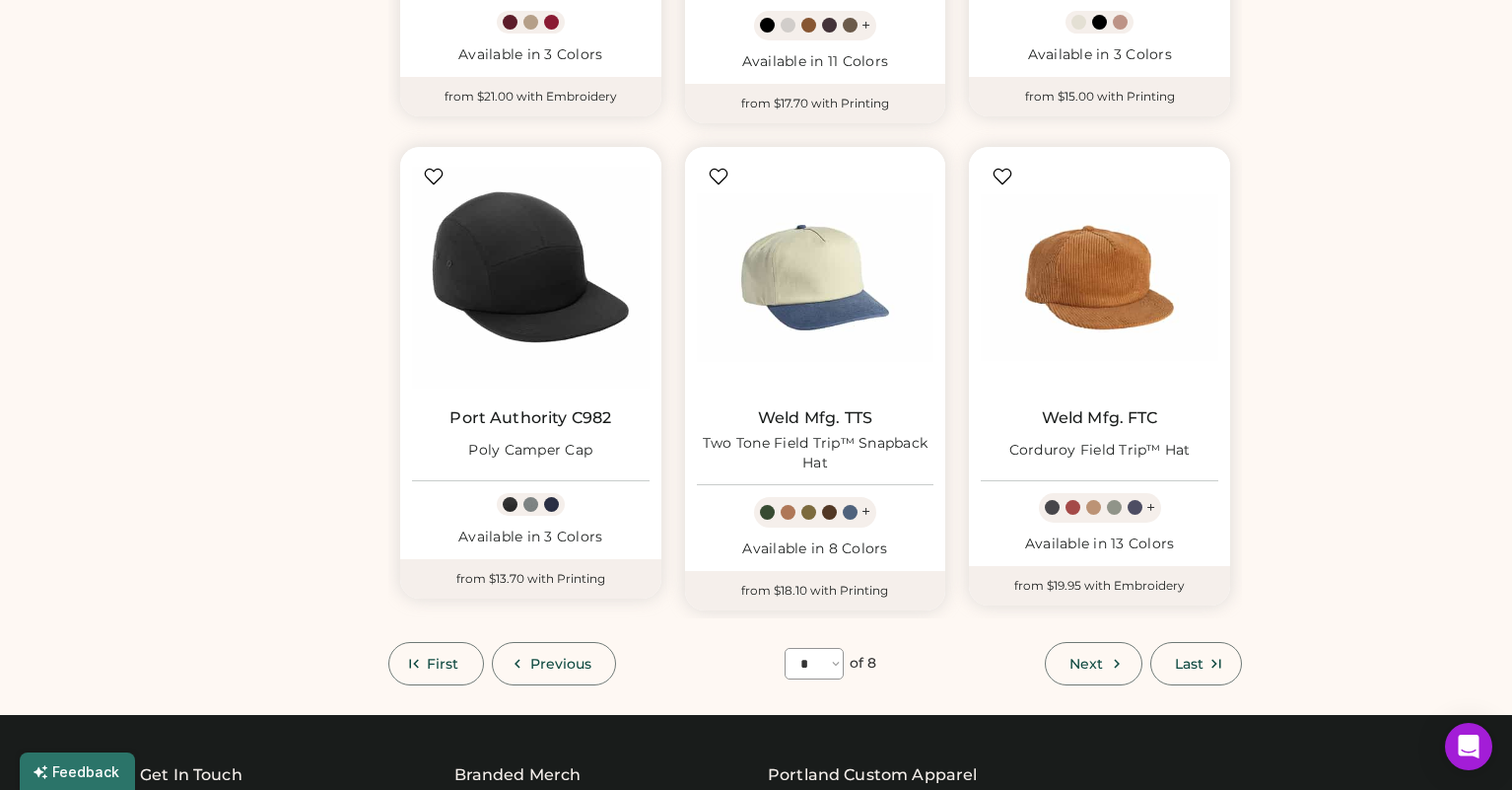 scroll, scrollTop: 1625, scrollLeft: 0, axis: vertical 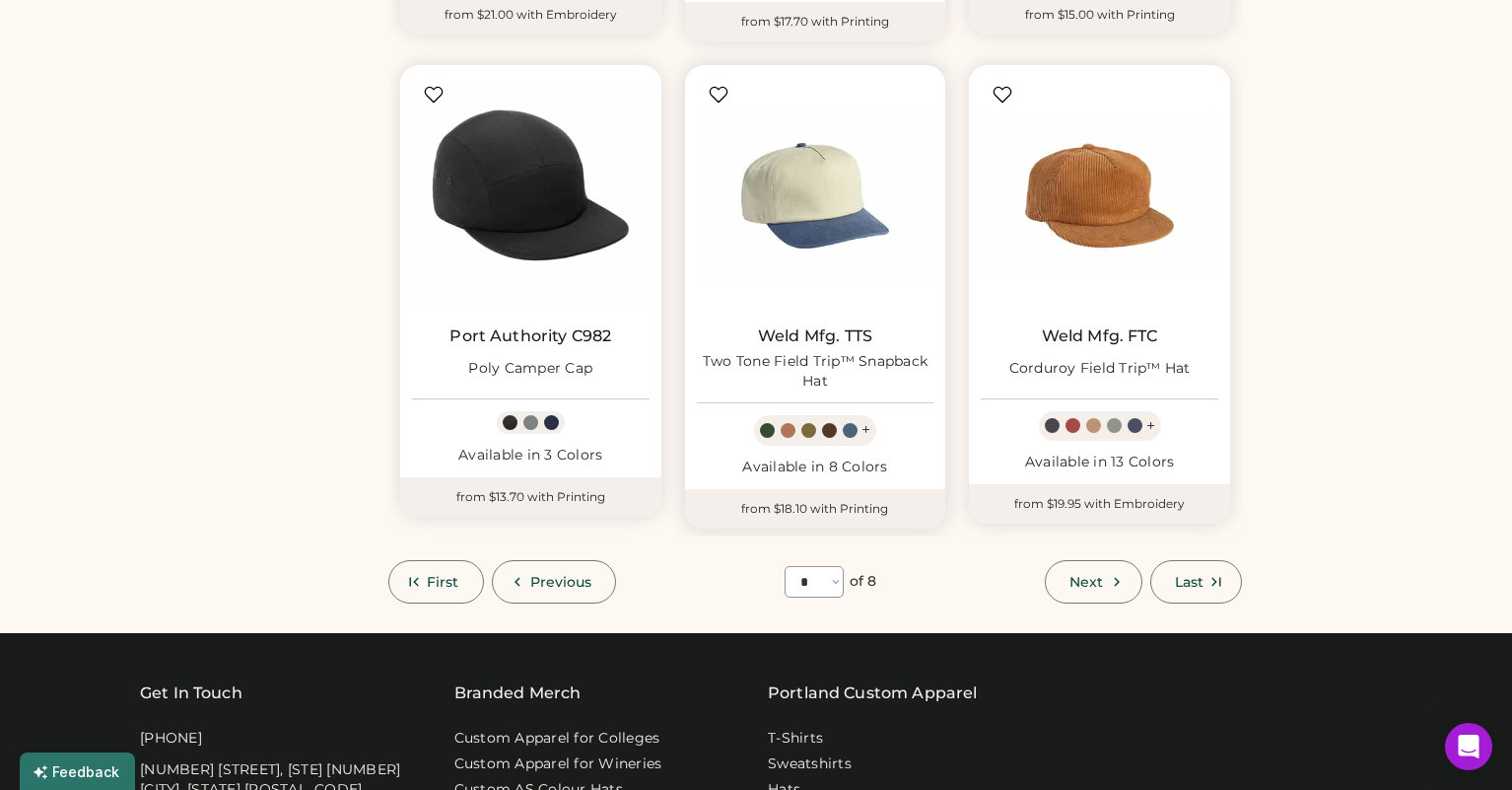 click on "Weld Mfg. TTS" at bounding box center (815, 336) 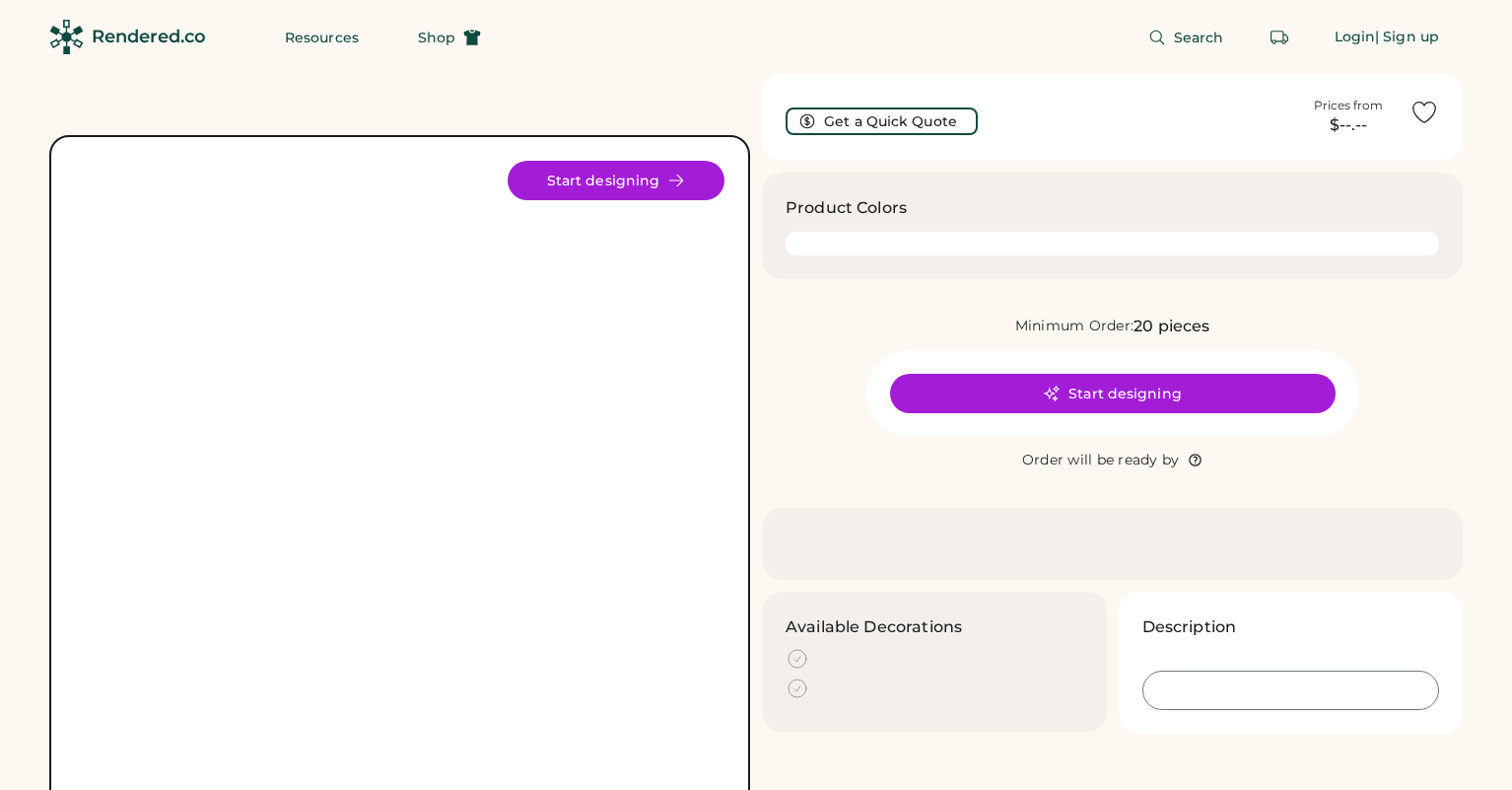 scroll, scrollTop: 0, scrollLeft: 0, axis: both 